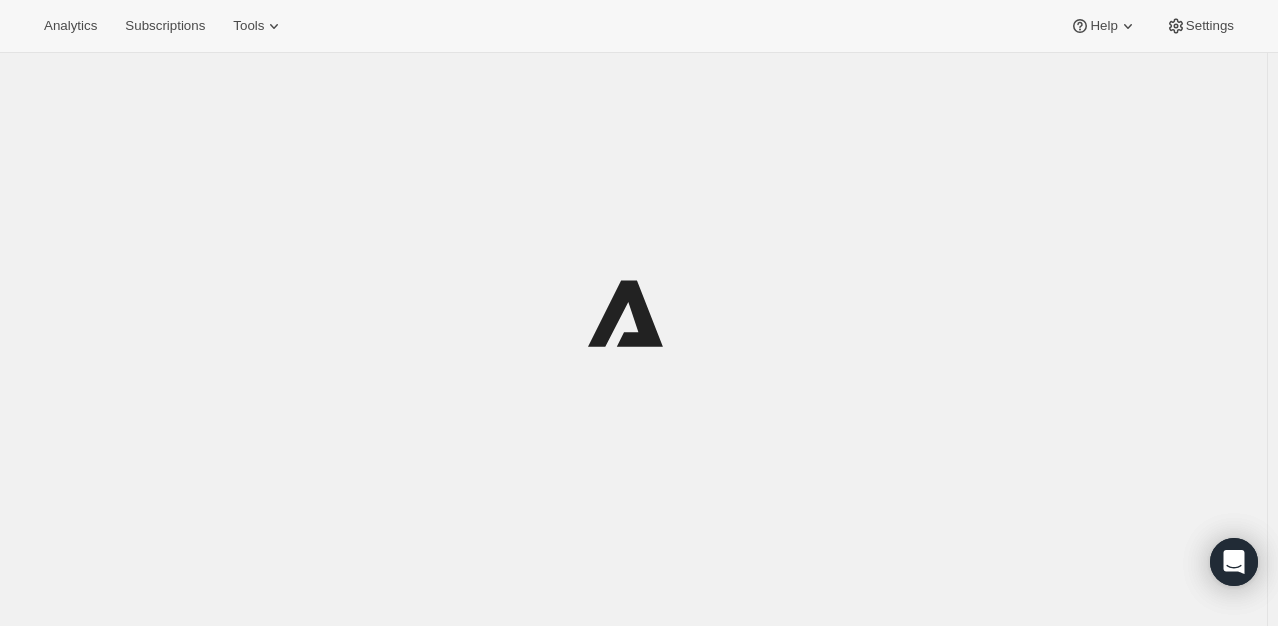 scroll, scrollTop: 0, scrollLeft: 0, axis: both 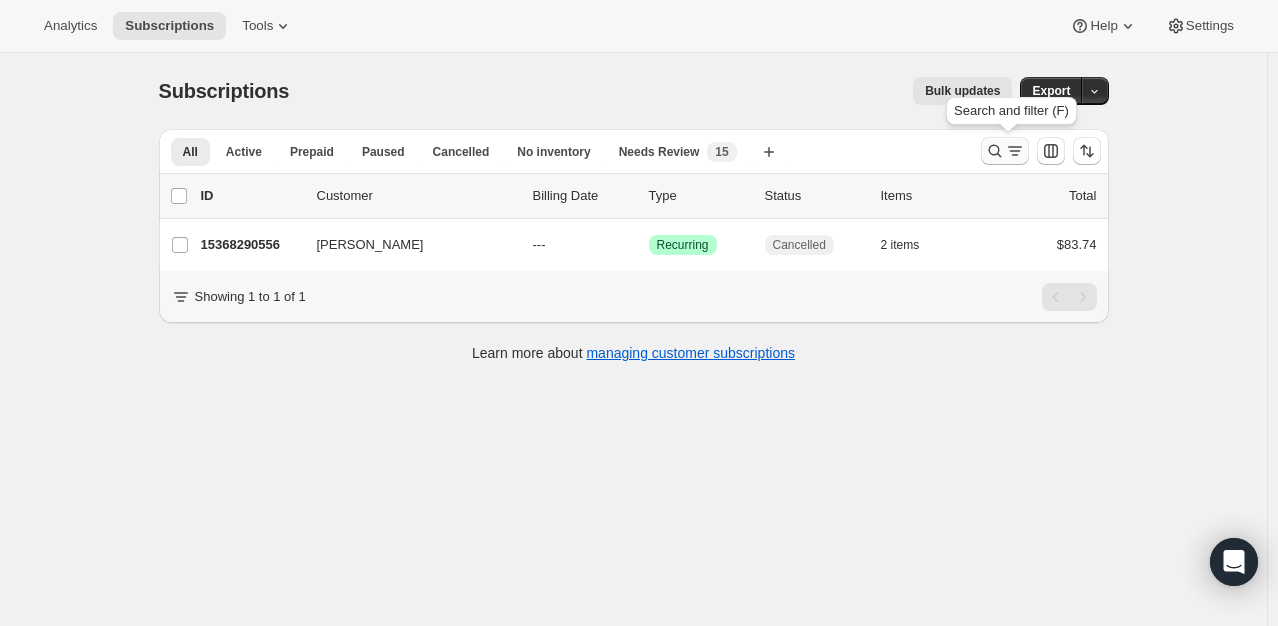 click 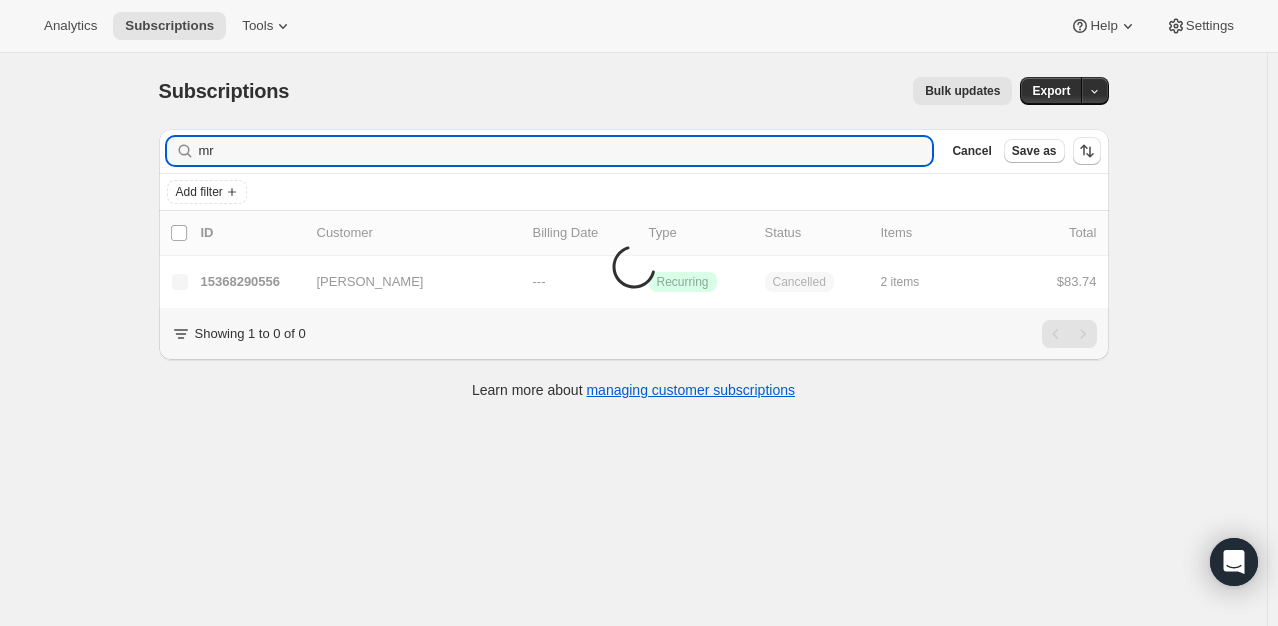 type on "m" 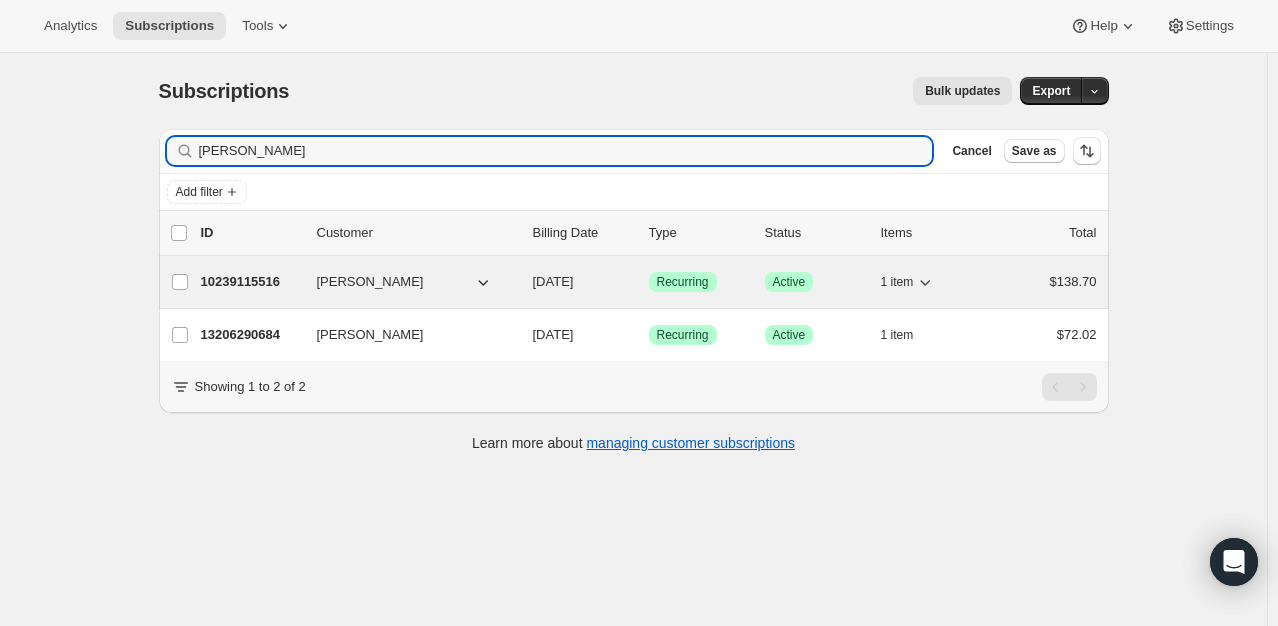 type on "crowden" 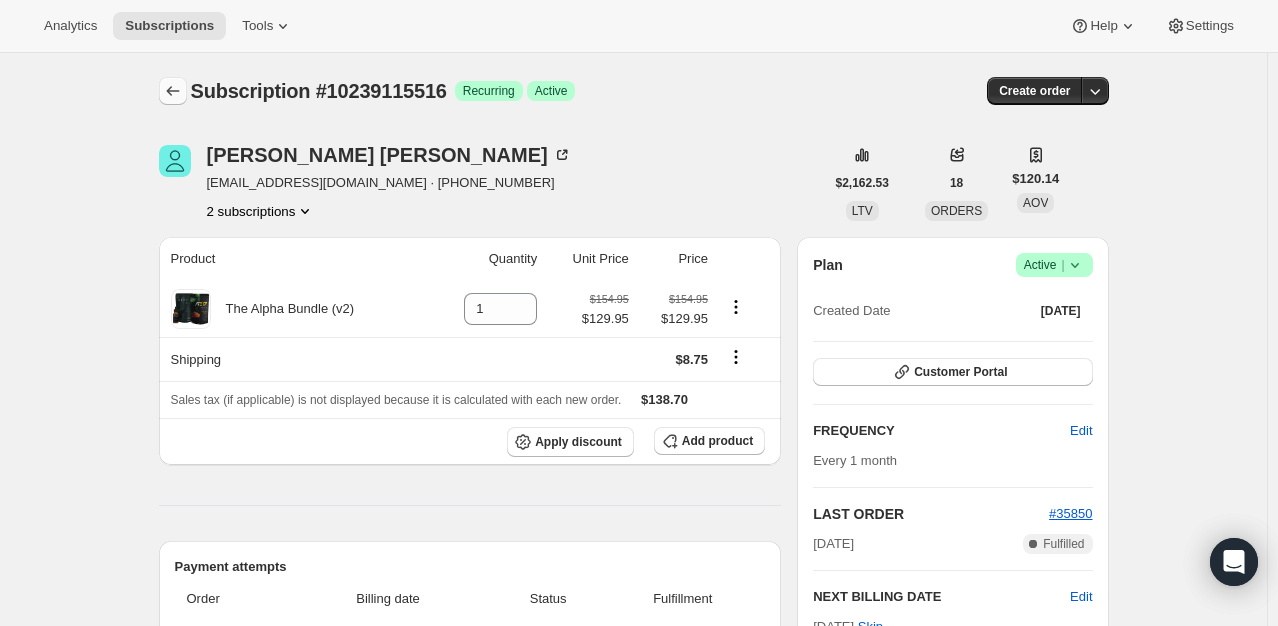 click 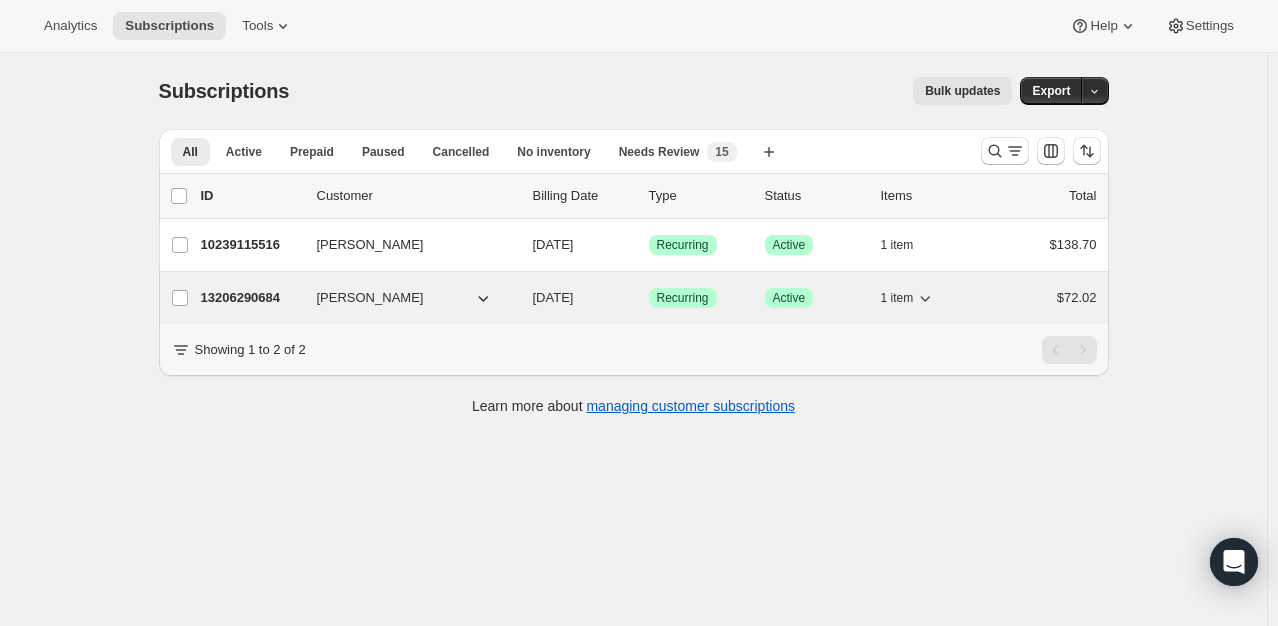 click on "13206290684" at bounding box center [251, 298] 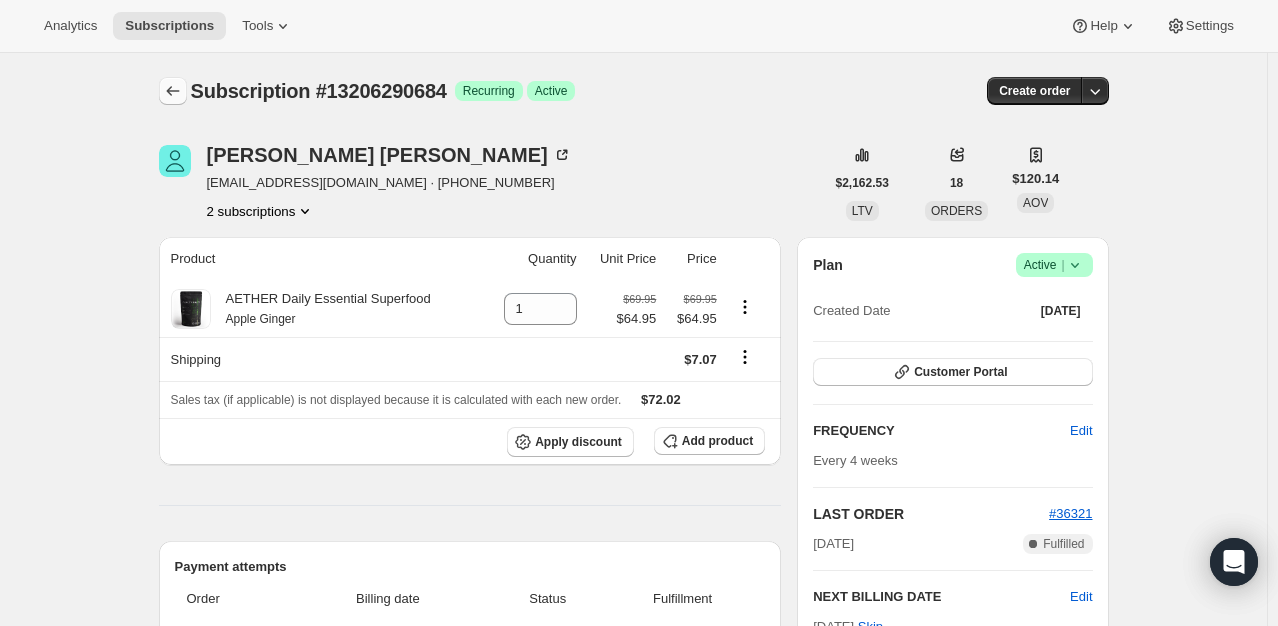 click 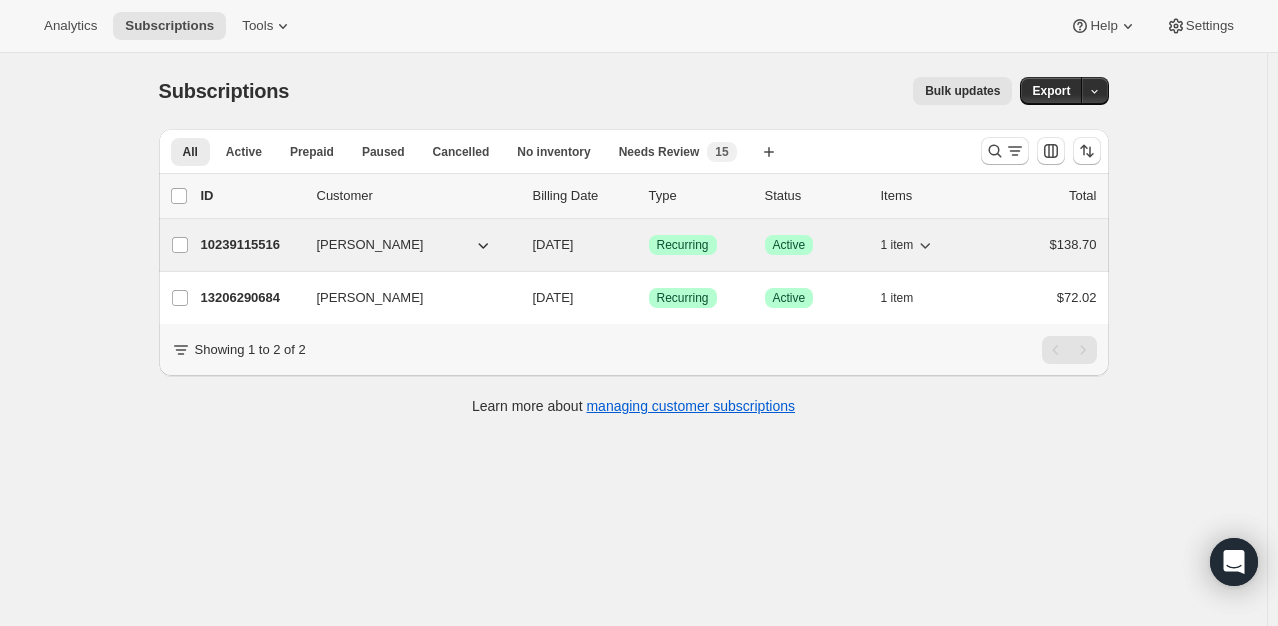 click on "10239115516" at bounding box center (251, 245) 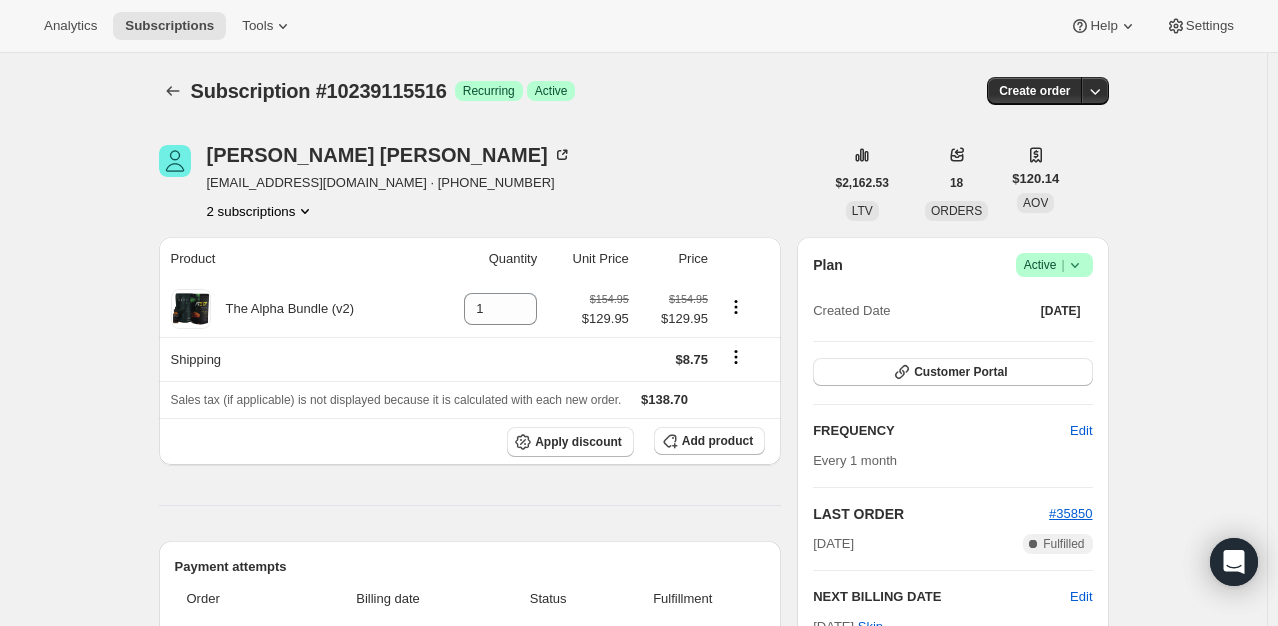 click on "Active |" at bounding box center (1054, 265) 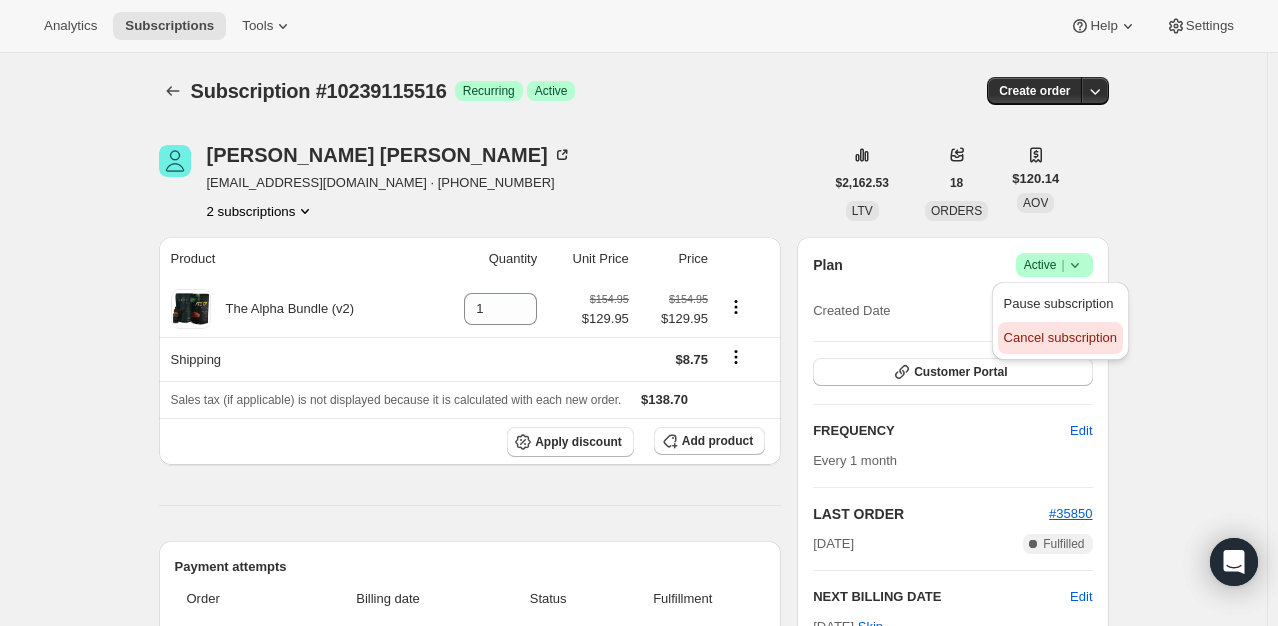 click on "Cancel subscription" at bounding box center (1060, 337) 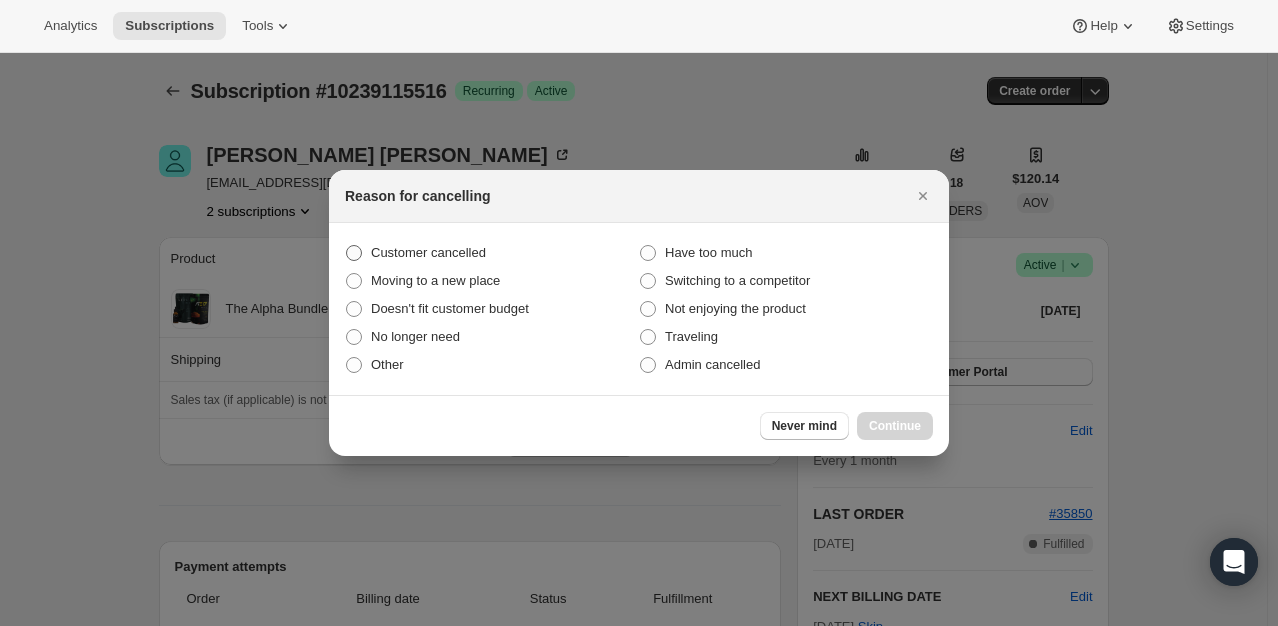 click on "Customer cancelled" at bounding box center [428, 252] 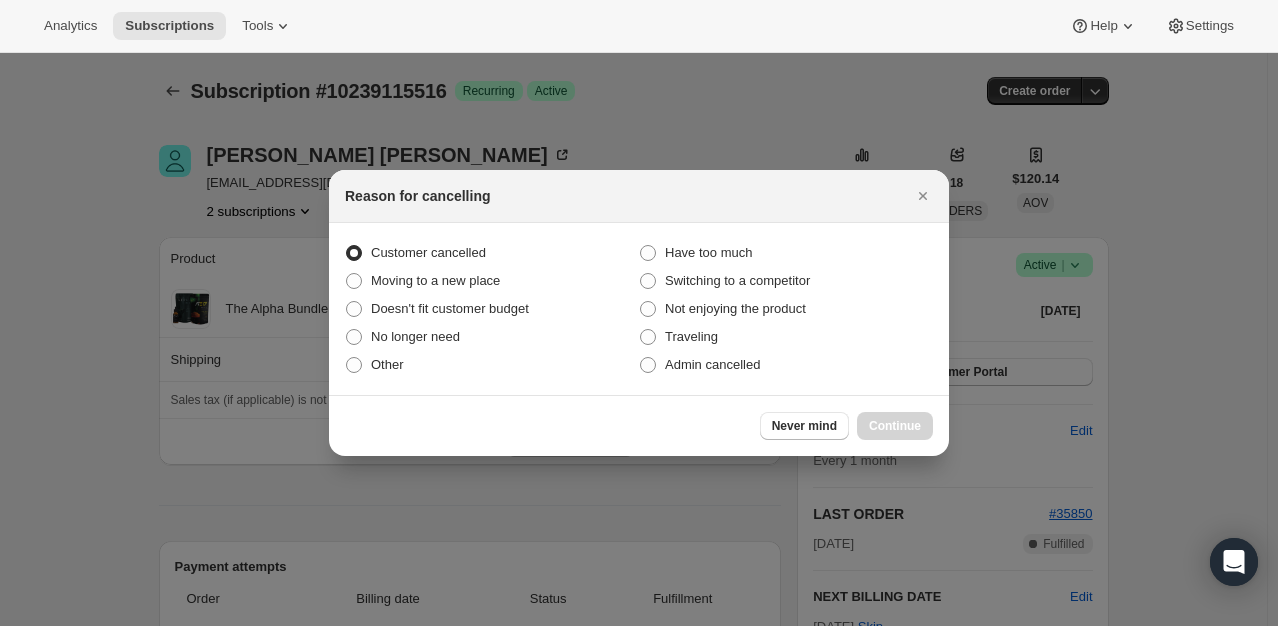 radio on "true" 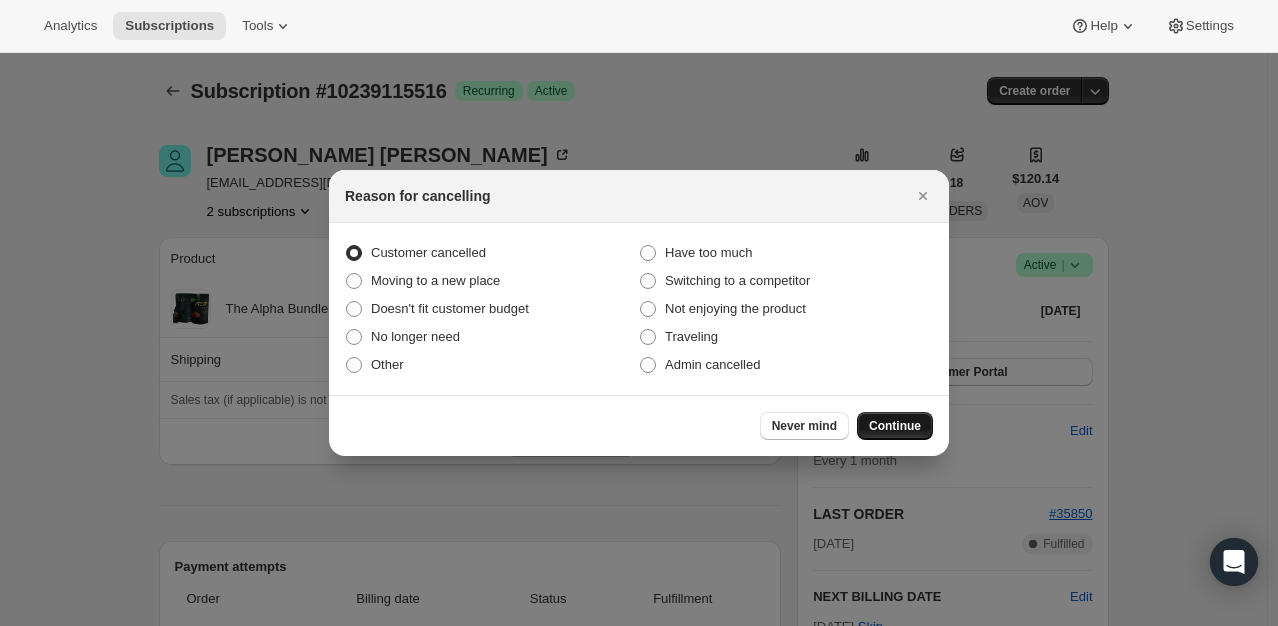 click on "Continue" at bounding box center [895, 426] 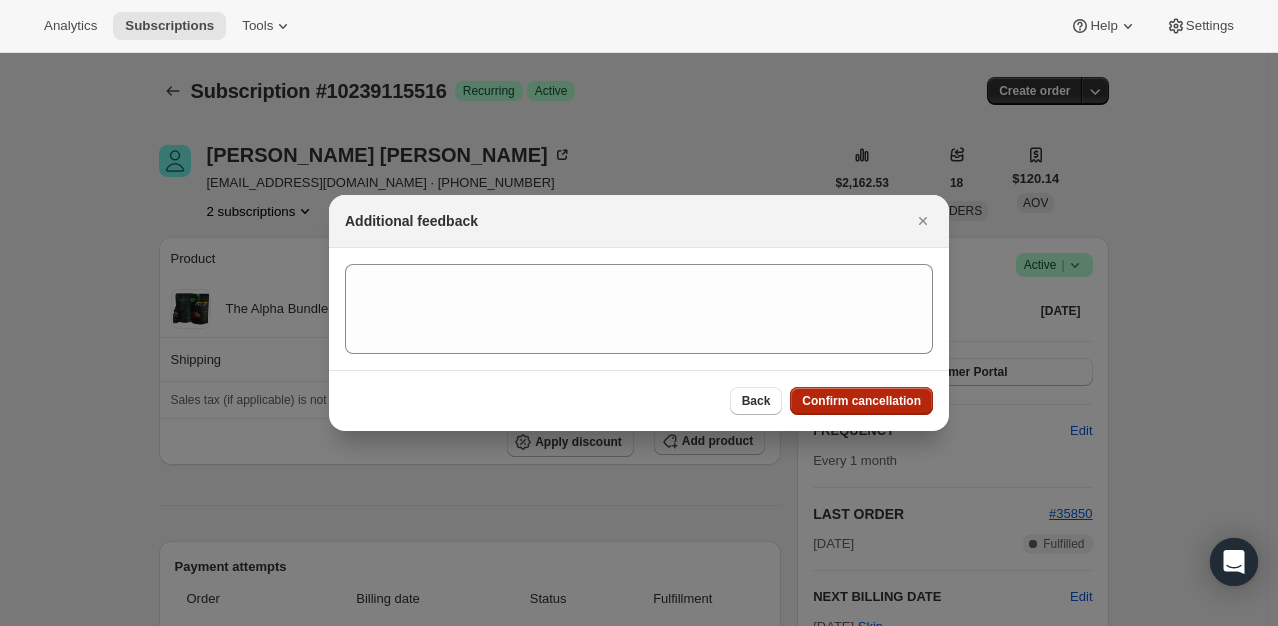 click on "Confirm cancellation" at bounding box center [861, 401] 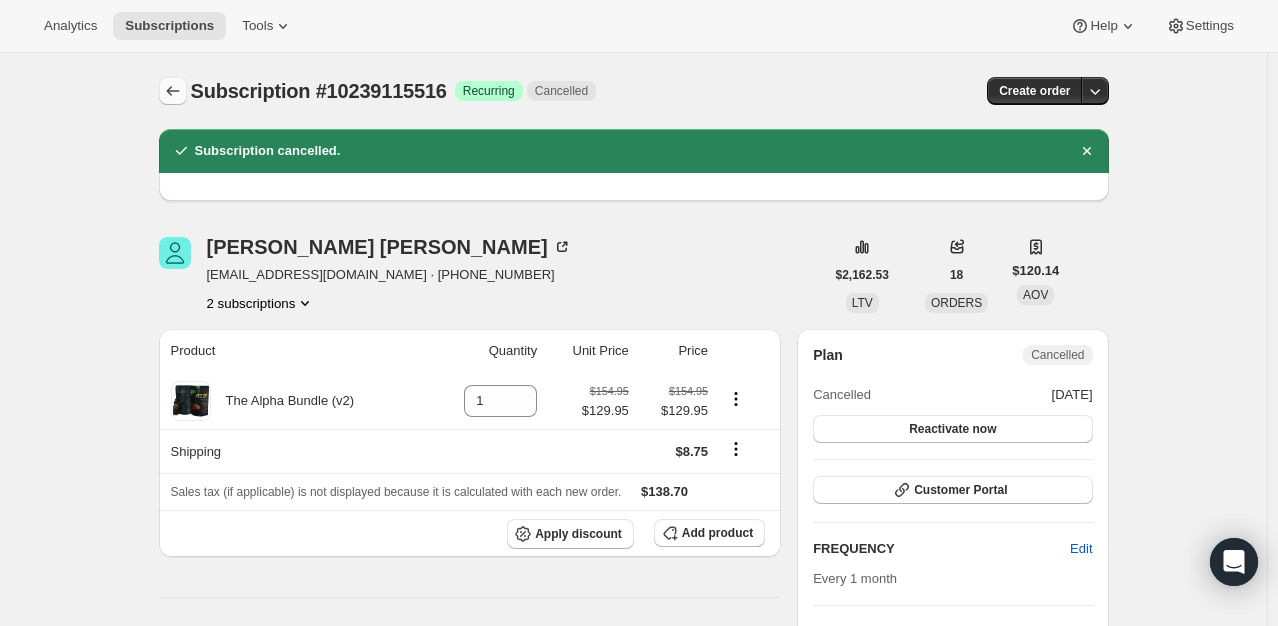 click 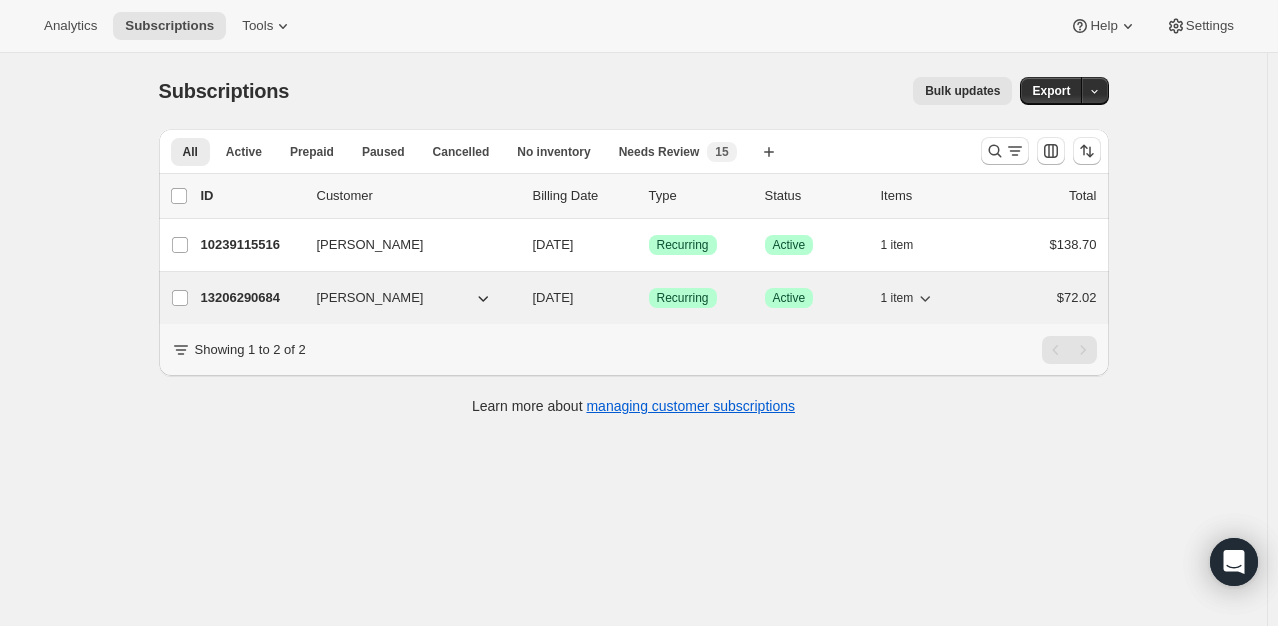click on "13206290684" at bounding box center [251, 298] 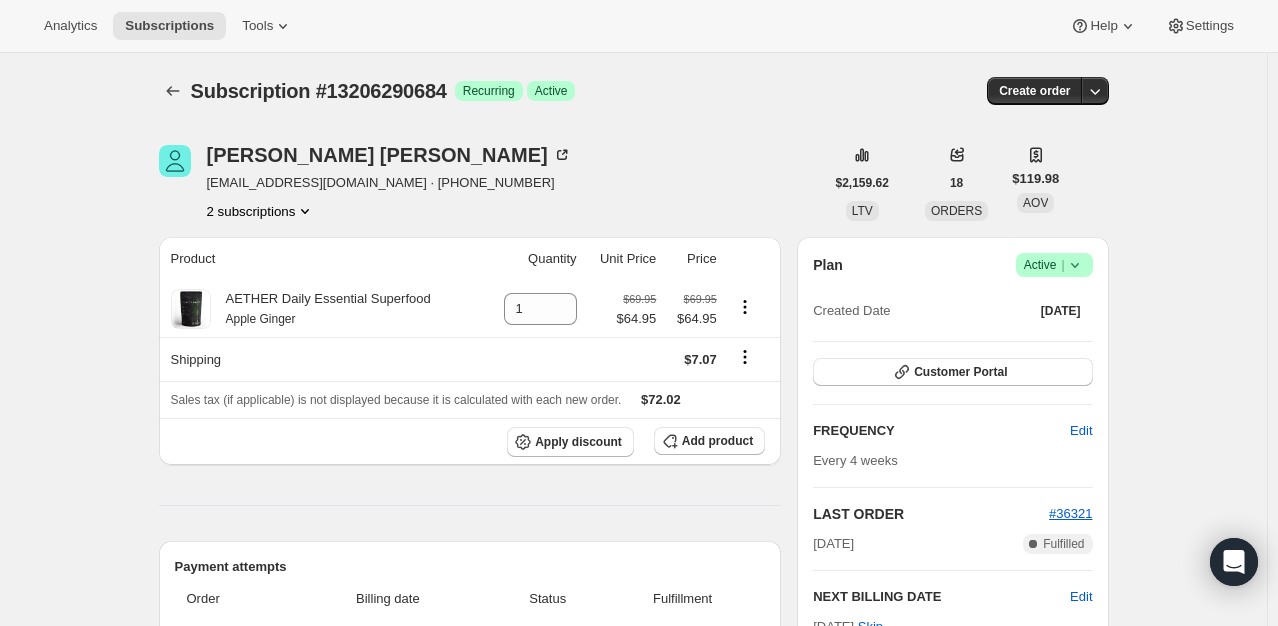scroll, scrollTop: 252, scrollLeft: 0, axis: vertical 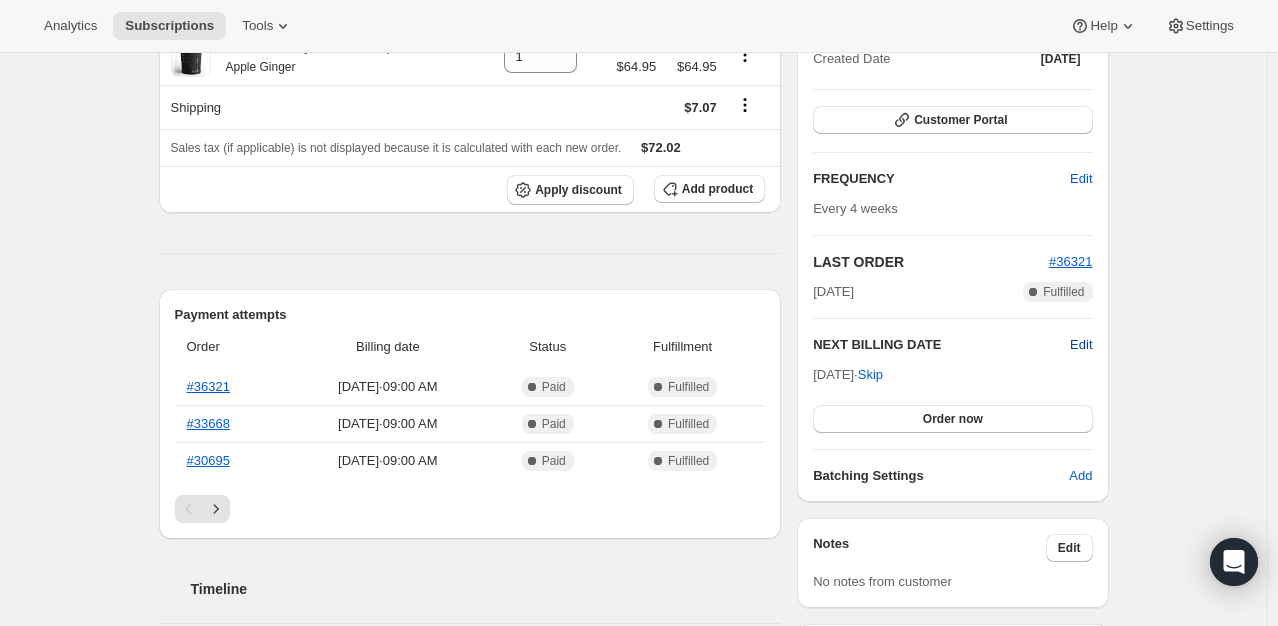 click on "Edit" at bounding box center [1081, 345] 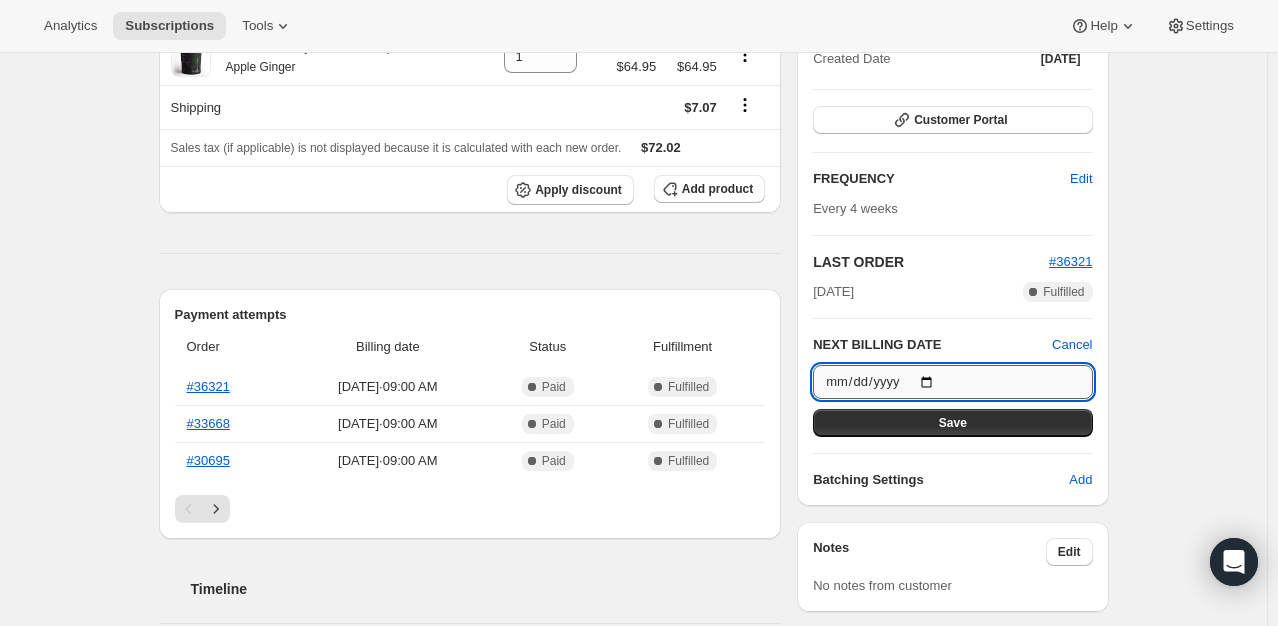 click on "2025-08-14" at bounding box center (952, 382) 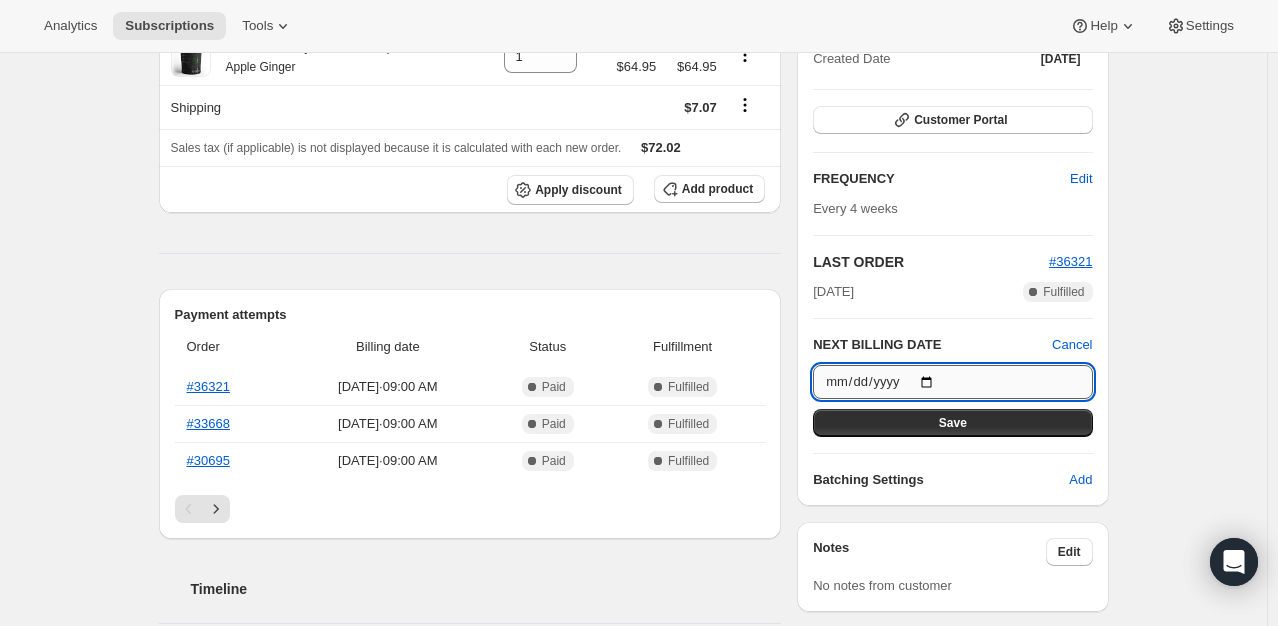 type on "2025-09-01" 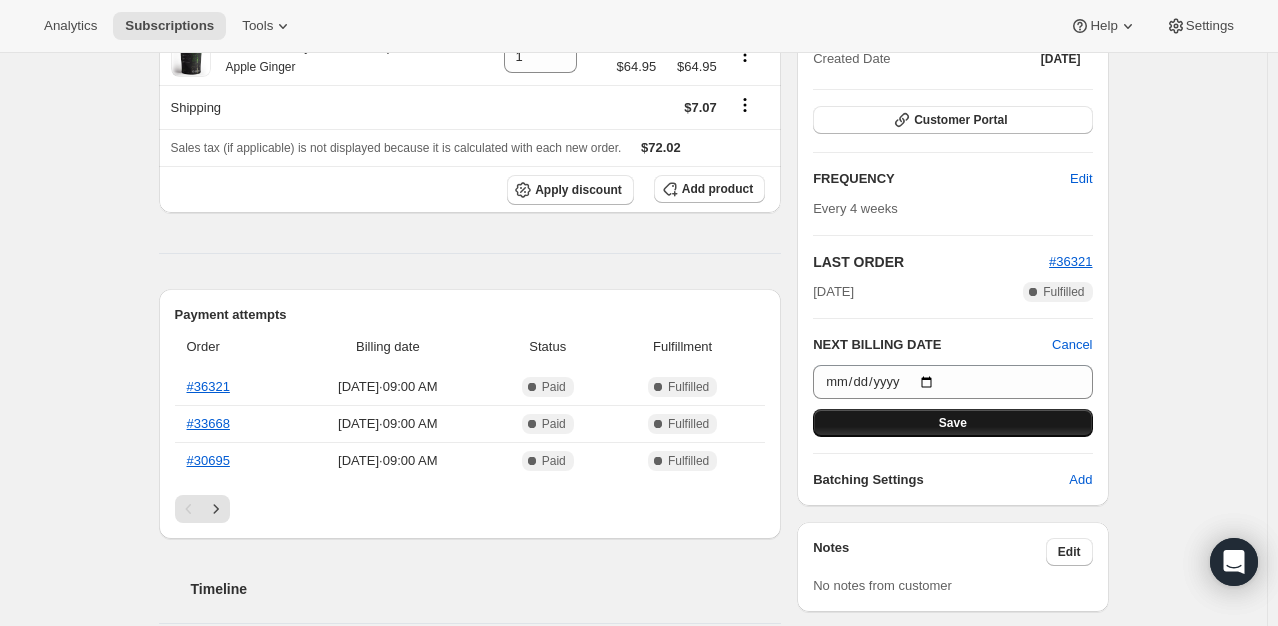 click on "Save" at bounding box center [952, 423] 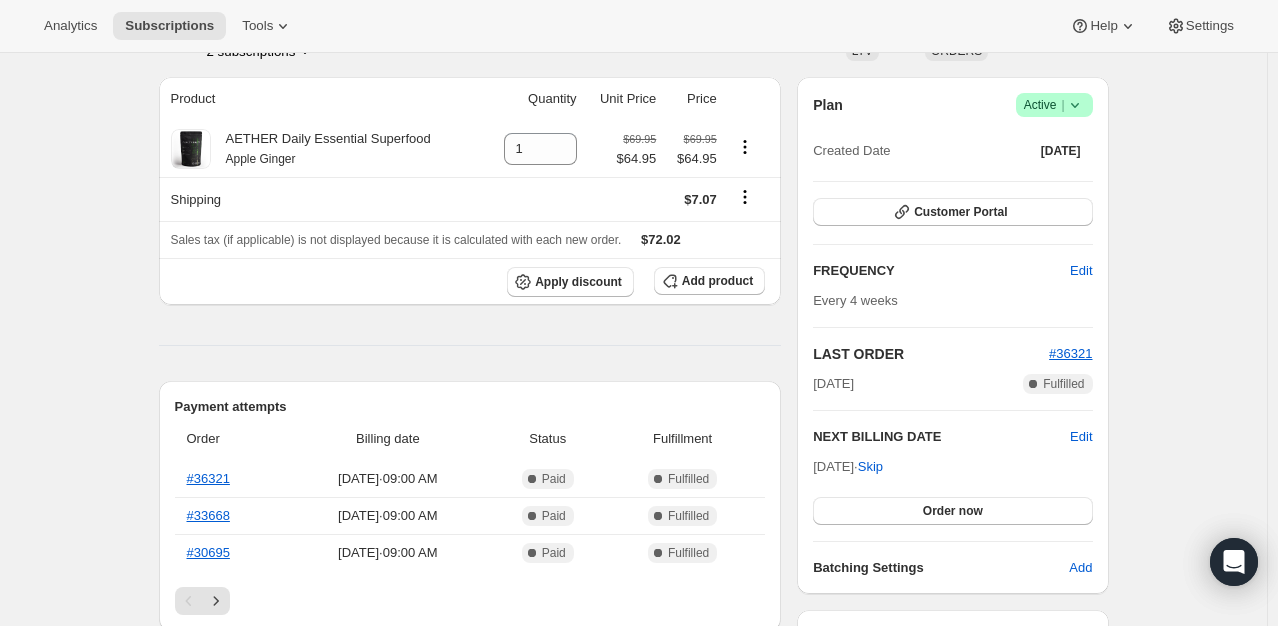 scroll, scrollTop: 108, scrollLeft: 0, axis: vertical 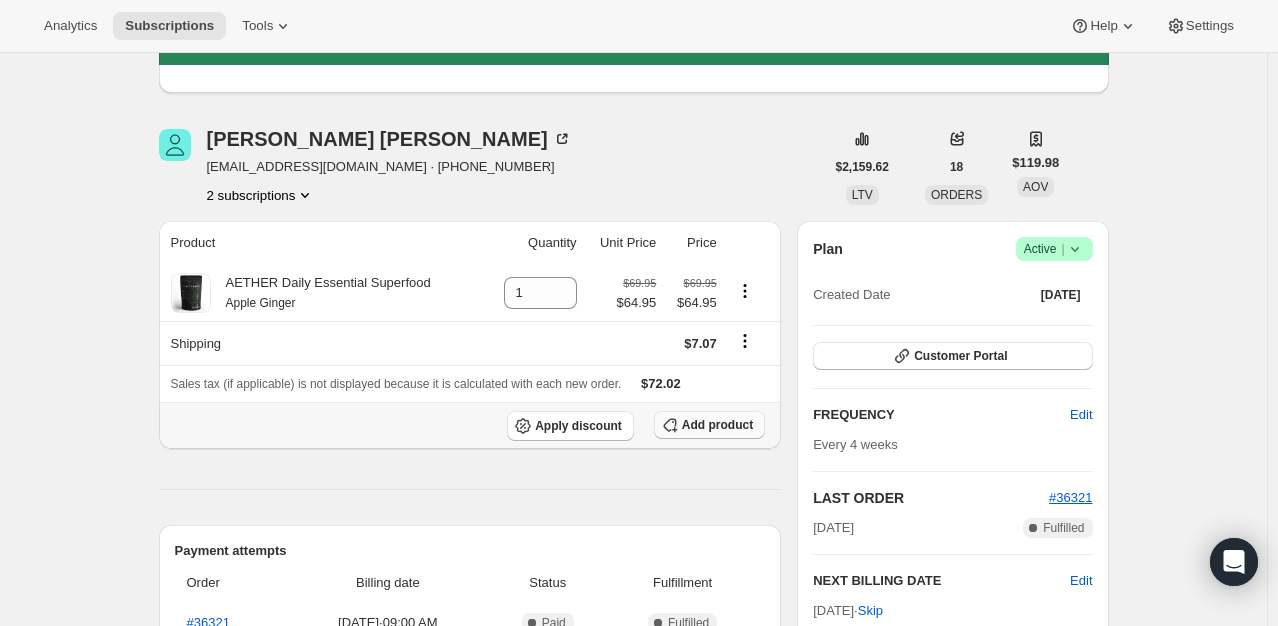 click on "Add product" at bounding box center (717, 425) 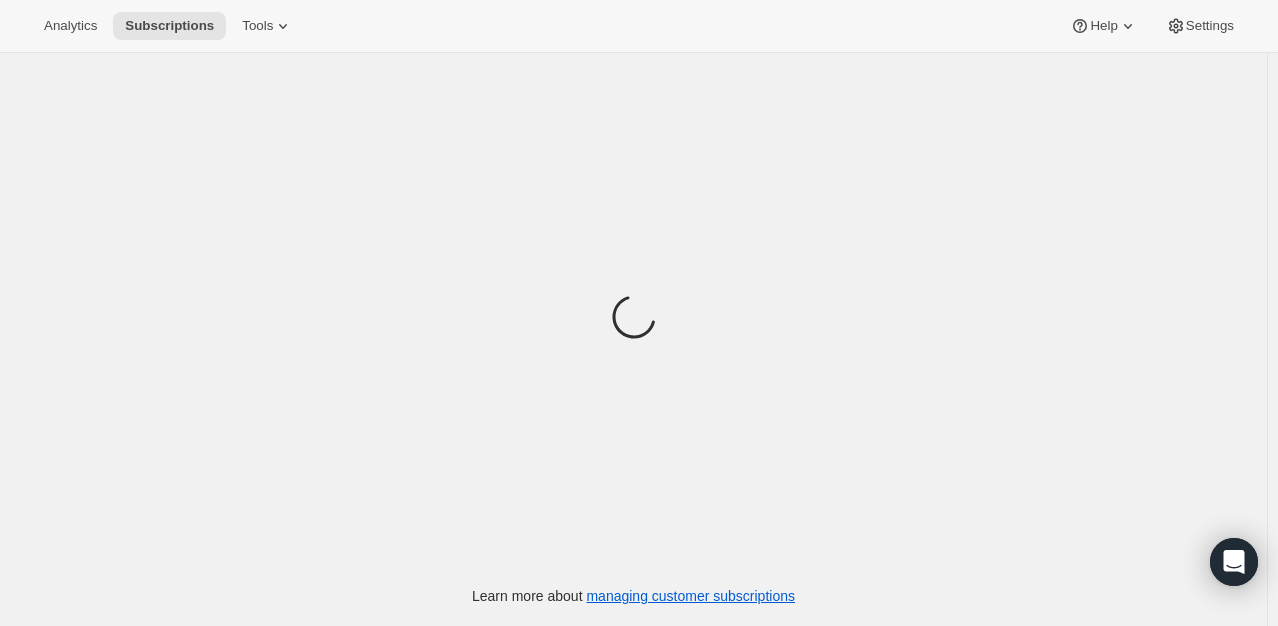 scroll, scrollTop: 0, scrollLeft: 0, axis: both 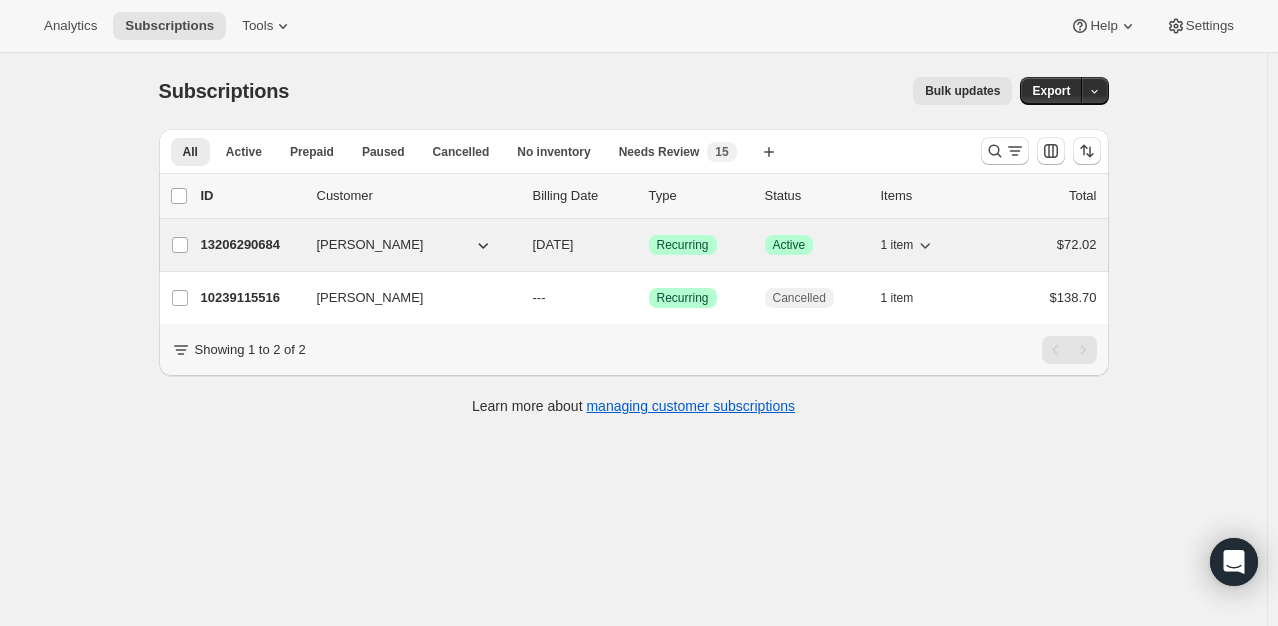 click on "[PERSON_NAME]" at bounding box center (370, 245) 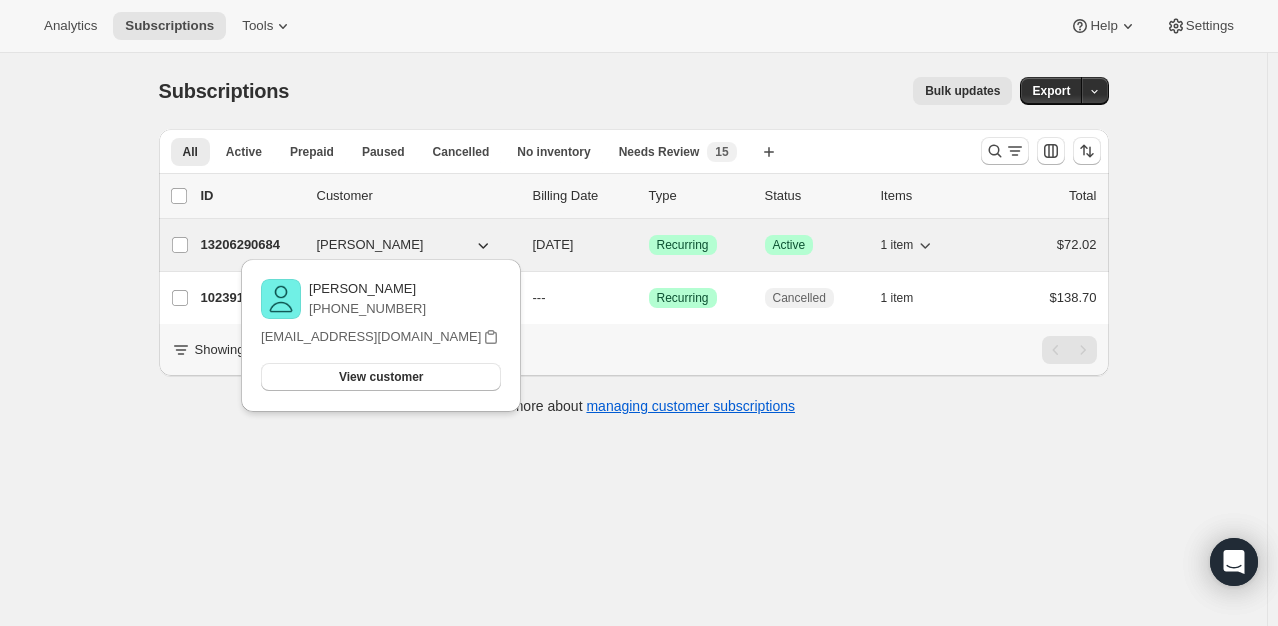 click on "13206290684" at bounding box center [251, 245] 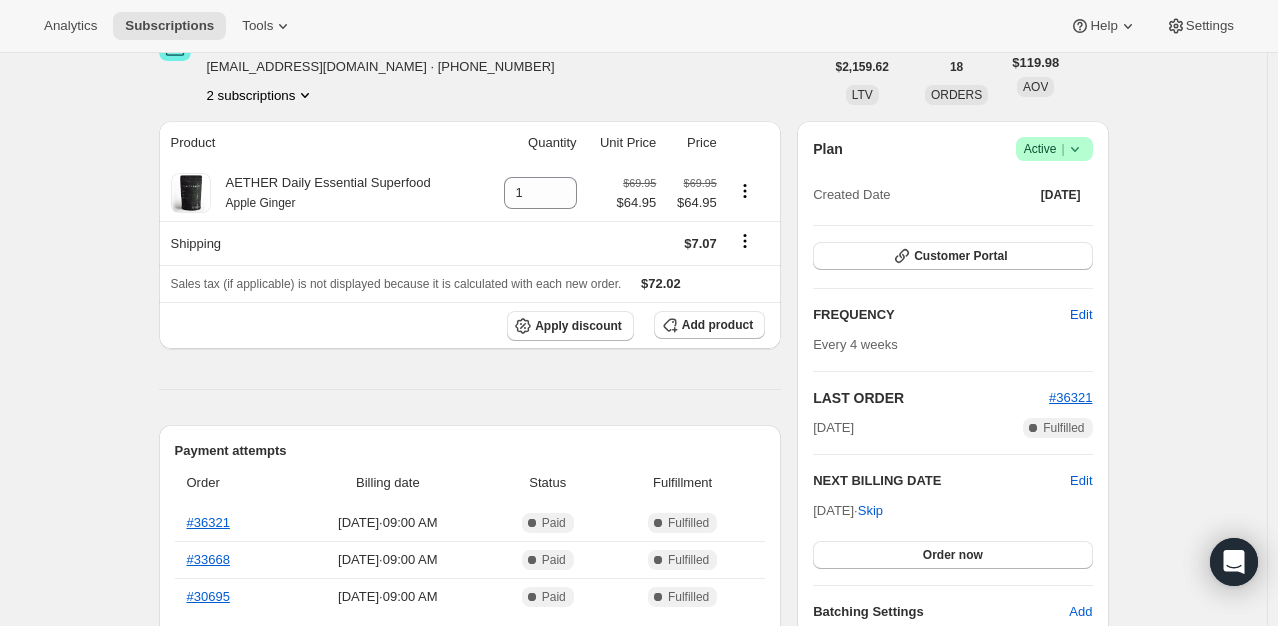 scroll, scrollTop: 144, scrollLeft: 0, axis: vertical 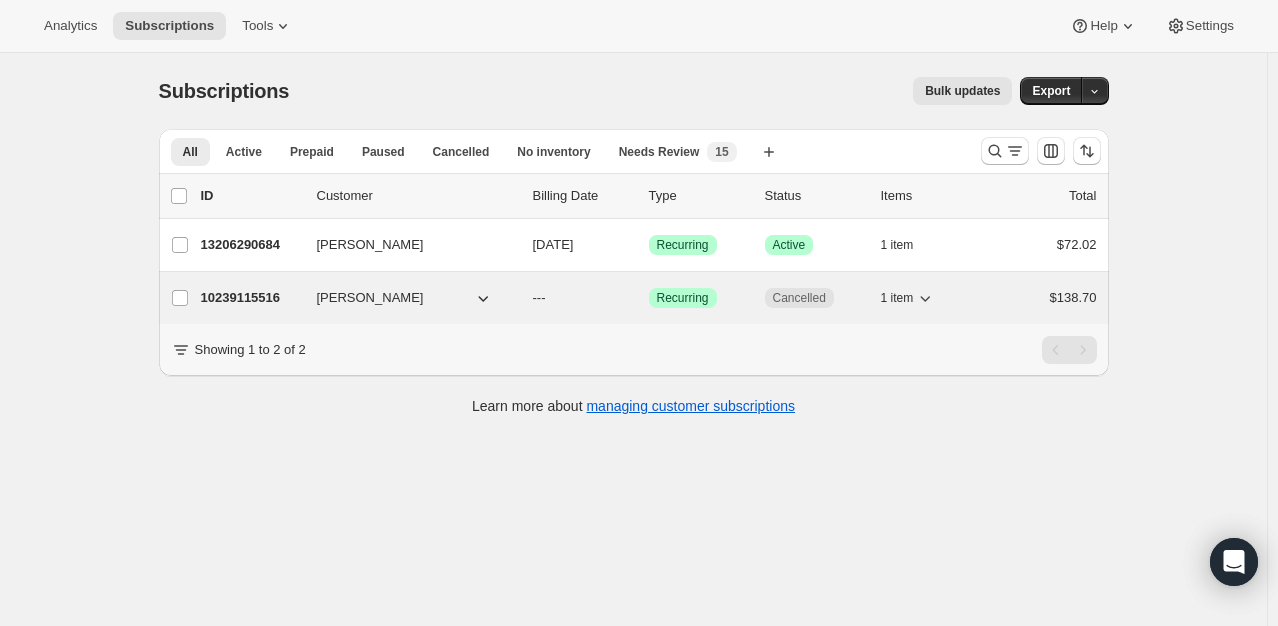click on "[PERSON_NAME]" at bounding box center (370, 298) 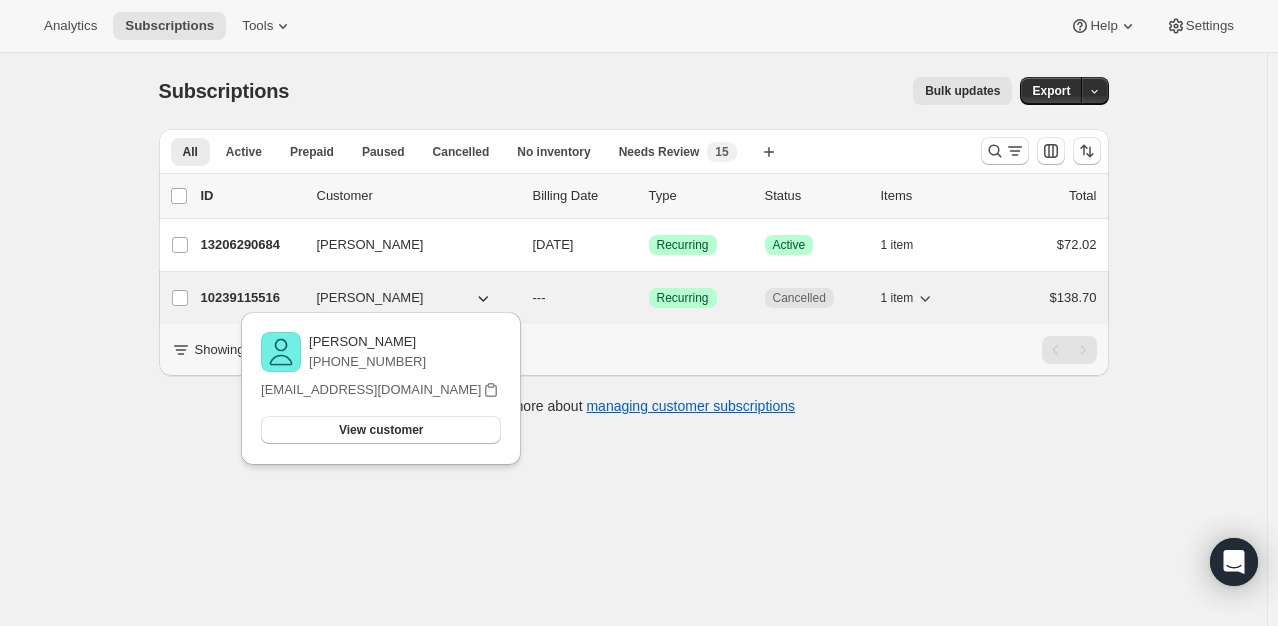 click on "[PERSON_NAME]" at bounding box center [370, 298] 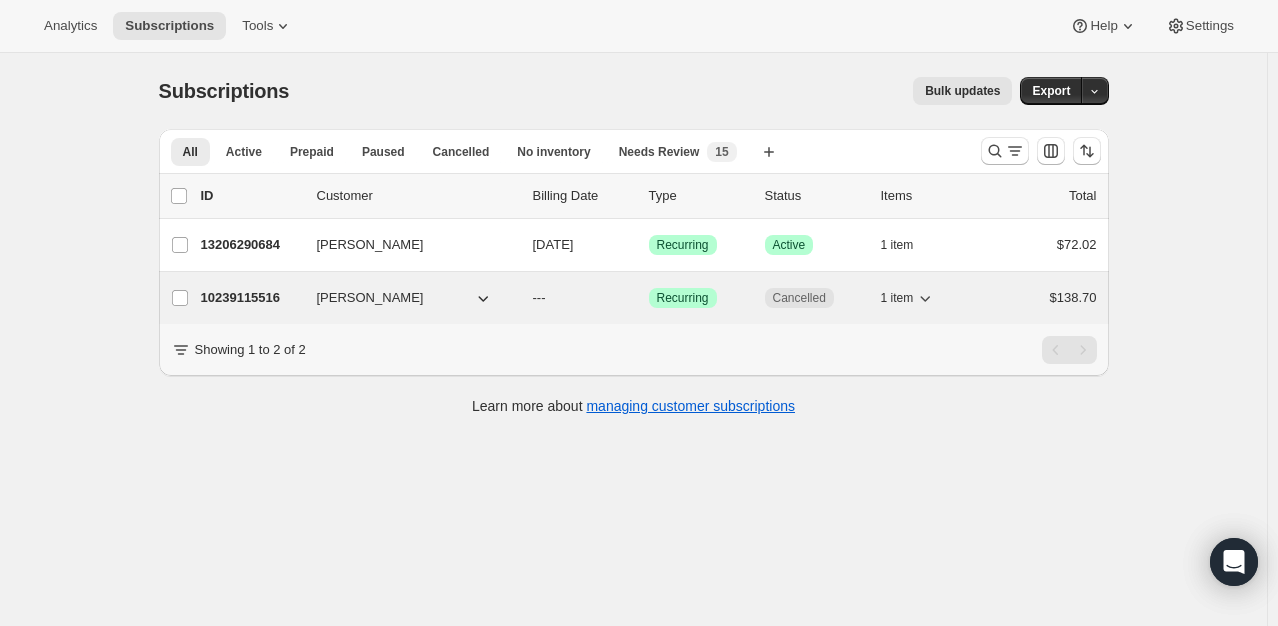 click on "10239115516" at bounding box center (251, 298) 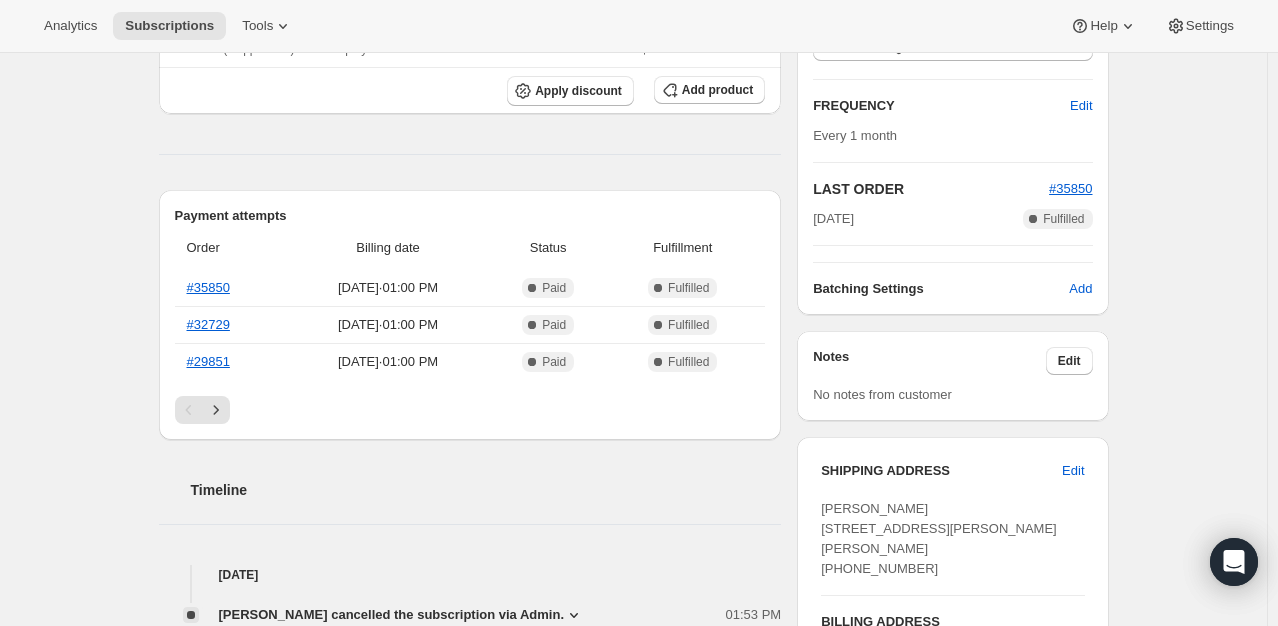 scroll, scrollTop: 176, scrollLeft: 0, axis: vertical 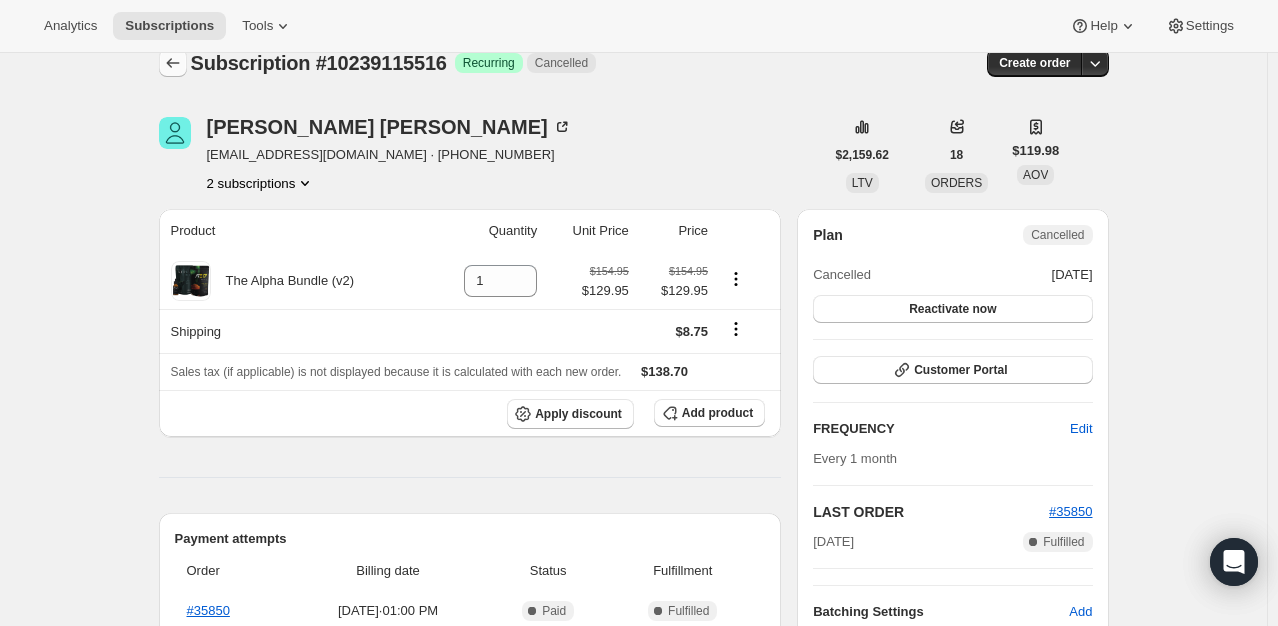 click 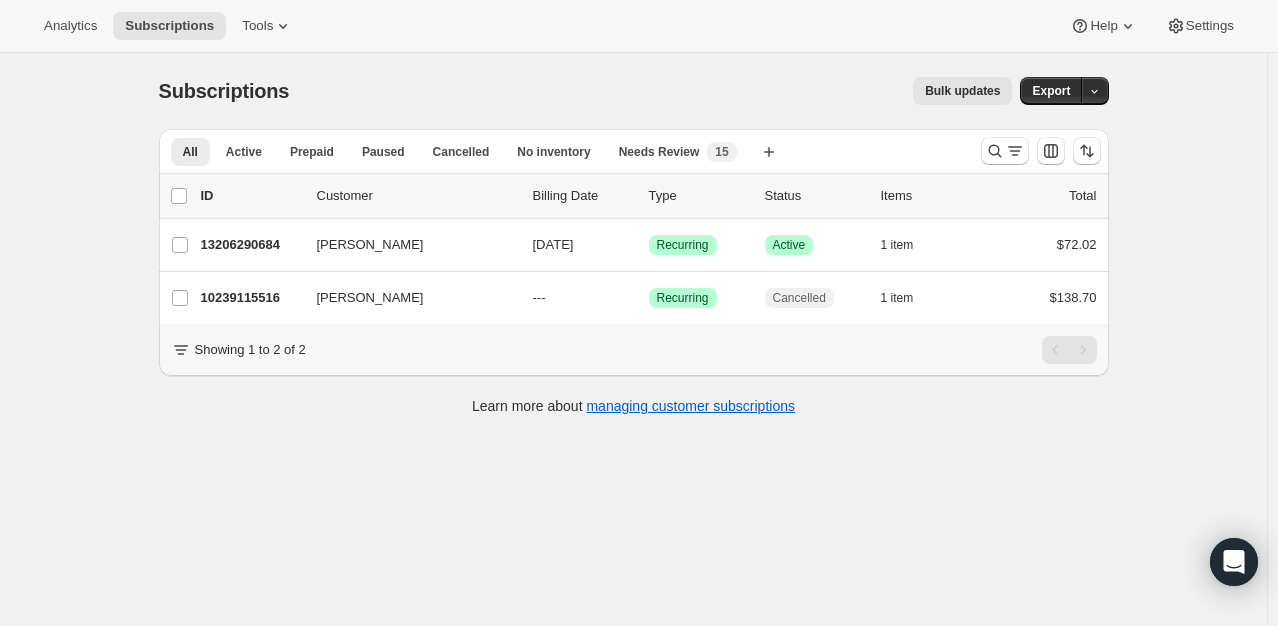 click on "Subscriptions. This page is ready Subscriptions Bulk updates More actions Bulk updates Export All Active Prepaid Paused Cancelled No inventory Needs Review More views All Active Prepaid Paused Cancelled No inventory Needs Review New 15 More views Create new view 0 selected Update next billing date Change status Showing 3 subscriptions Select all 3 subscriptions Showing 3 subscriptions Select Select all 3 subscriptions 0 selected list header ID Customer Billing Date Type Status Items Total Melinda Crowden 13206290684 Melinda Crowden 09/01/2025 Success Recurring Success Active 1   item $72.02 Melinda Crowden 10239115516 Melinda Crowden --- Success Recurring Cancelled 1   item $138.70 Showing 1 to 2 of 2 Learn more about   managing customer subscriptions" at bounding box center [633, 366] 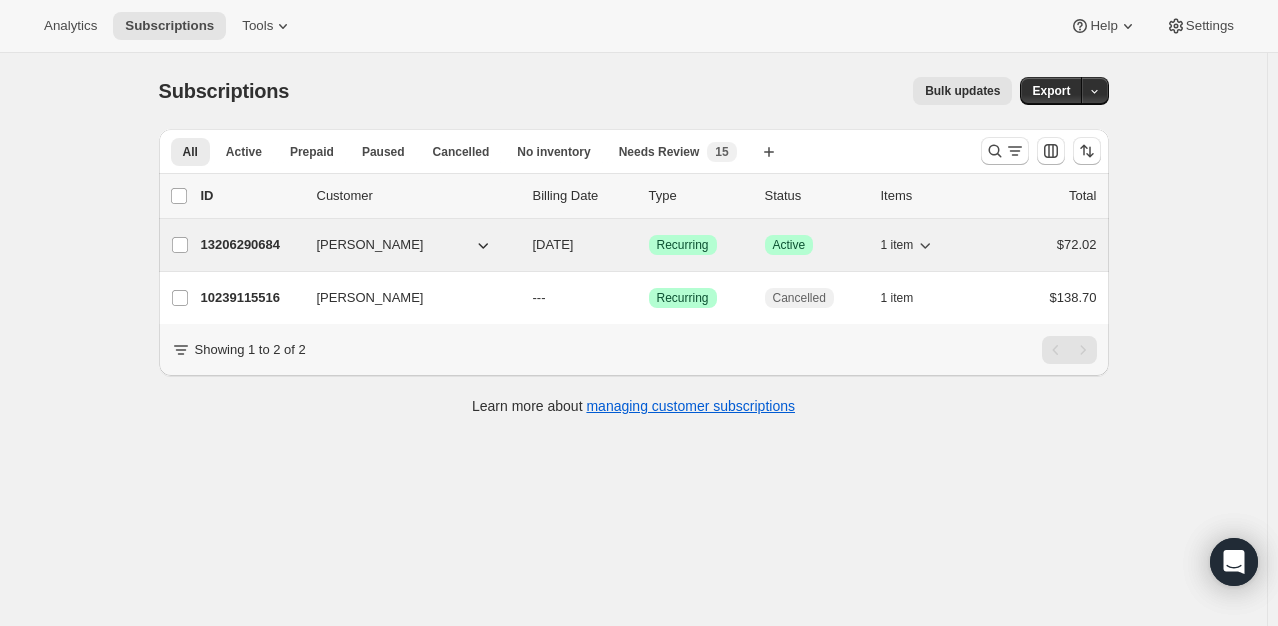 click on "13206290684" at bounding box center [251, 245] 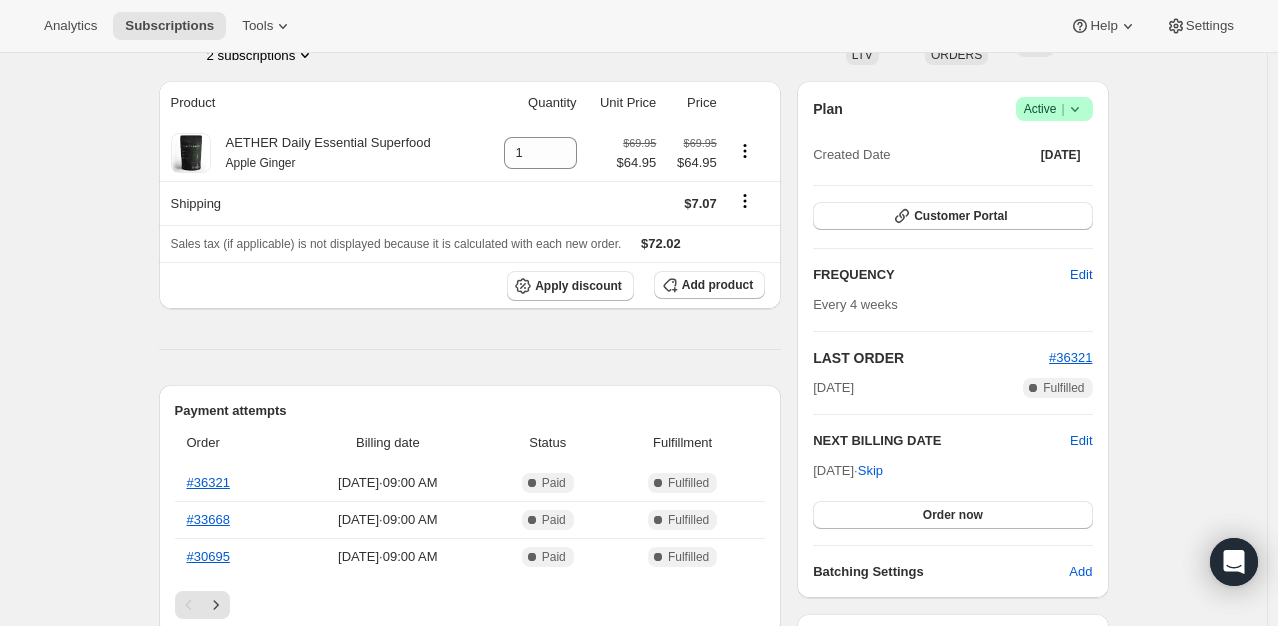 scroll, scrollTop: 160, scrollLeft: 0, axis: vertical 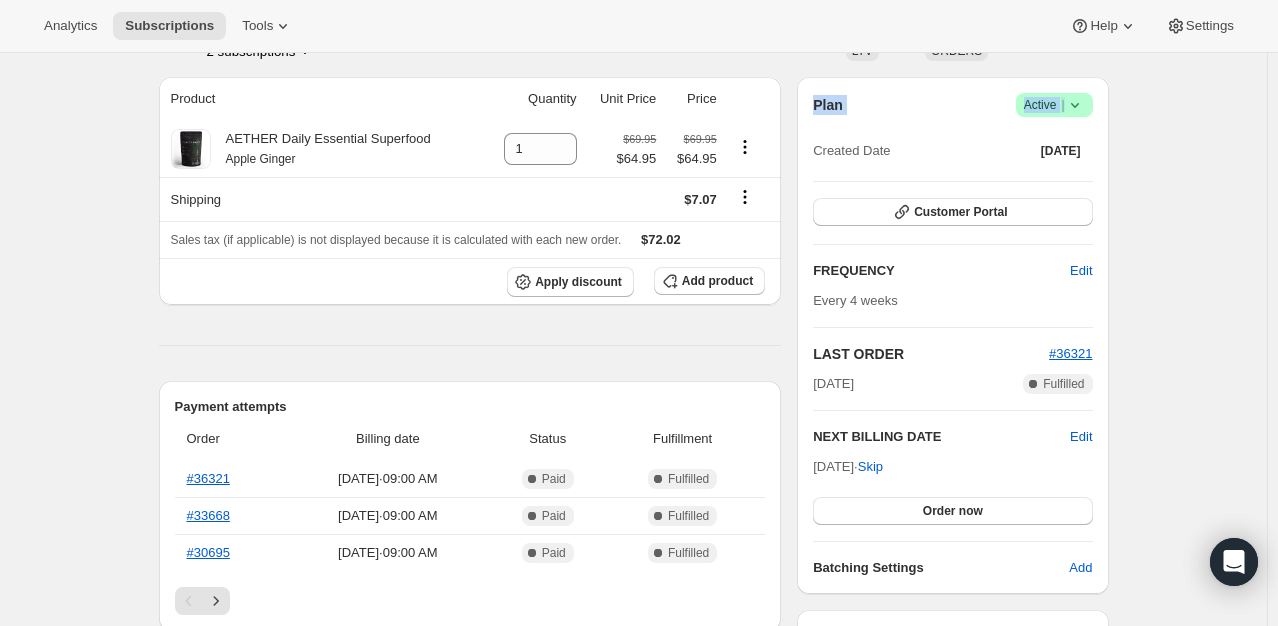 drag, startPoint x: 1274, startPoint y: 149, endPoint x: 1277, endPoint y: 68, distance: 81.055534 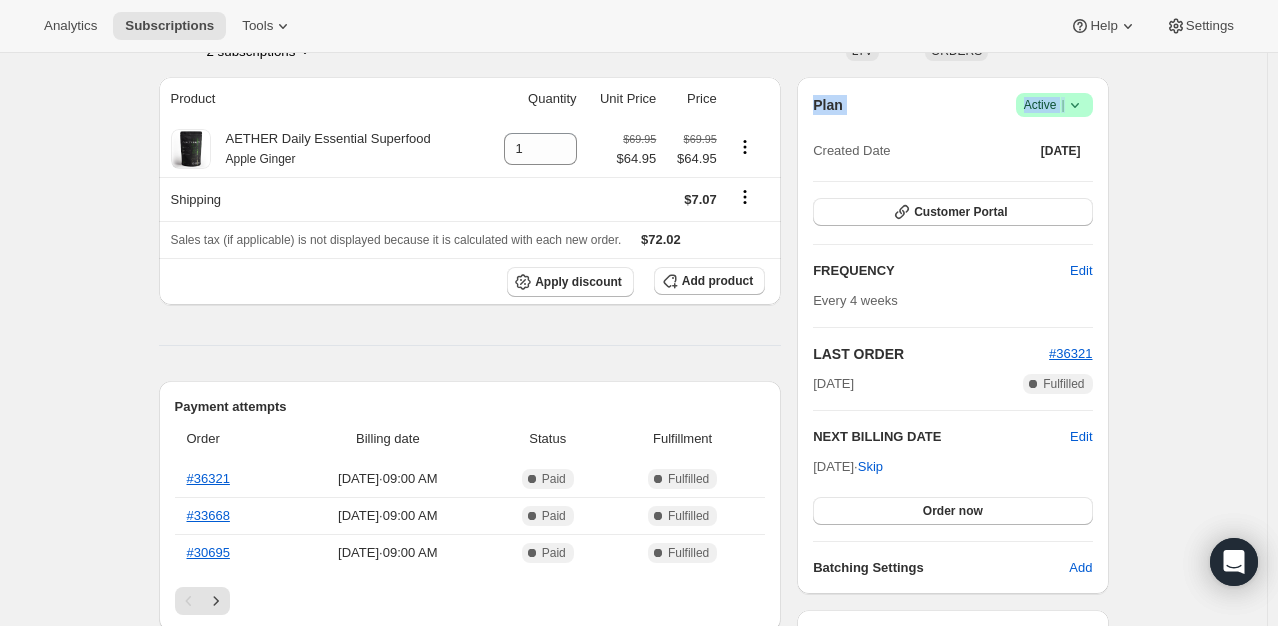 click on "Subscription #13206290684. This page is ready Subscription #13206290684 Success Recurring Success Active Create order Melinda   Crowden mcrowden60@gmail.com · +12565064225 2 subscriptions $2,159.62 LTV 18 ORDERS $119.98 AOV Product Quantity Unit Price Price AETHER Daily Essential Superfood Apple Ginger 1 $69.95 $64.95 $69.95 $64.95 Shipping $7.07 Sales tax (if applicable) is not displayed because it is calculated with each new order.   $72.02 Apply discount Add product Payment attempts Order Billing date Status Fulfillment #36321 Jun 16, 2025  ·  09:00 AM  Complete Paid  Complete Fulfilled #33668 May 19, 2025  ·  09:00 AM  Complete Paid  Complete Fulfilled #30695 Apr 21, 2025  ·  09:00 AM  Complete Paid  Complete Fulfilled Timeline Jul 30, 2025 Brittney hamblin set next billing date to Monday, September 01, 2025 on Admin.  01:53 PM Jul 9, 2025 Melinda Crowden set next billing date to Thursday, August 14, 2025 with "Skip" via Customer Portal. Selecting the "Skip for 30 Days" option 09:14 AM Jul 8, 2025 |" at bounding box center (633, 673) 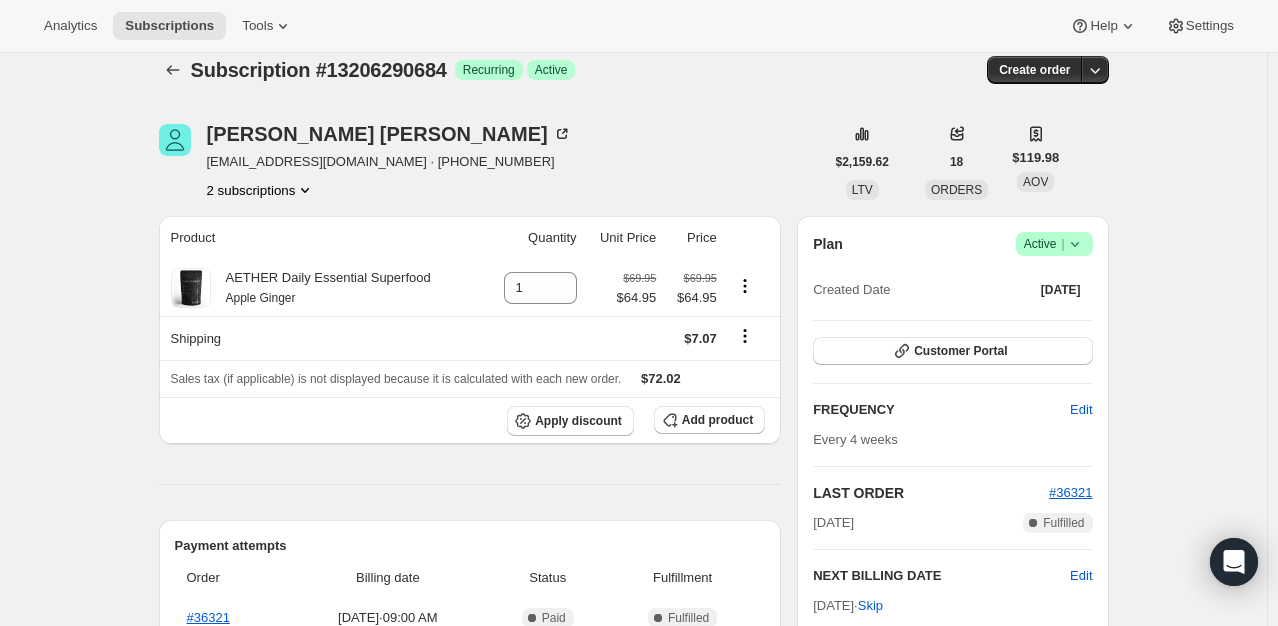 scroll, scrollTop: 24, scrollLeft: 0, axis: vertical 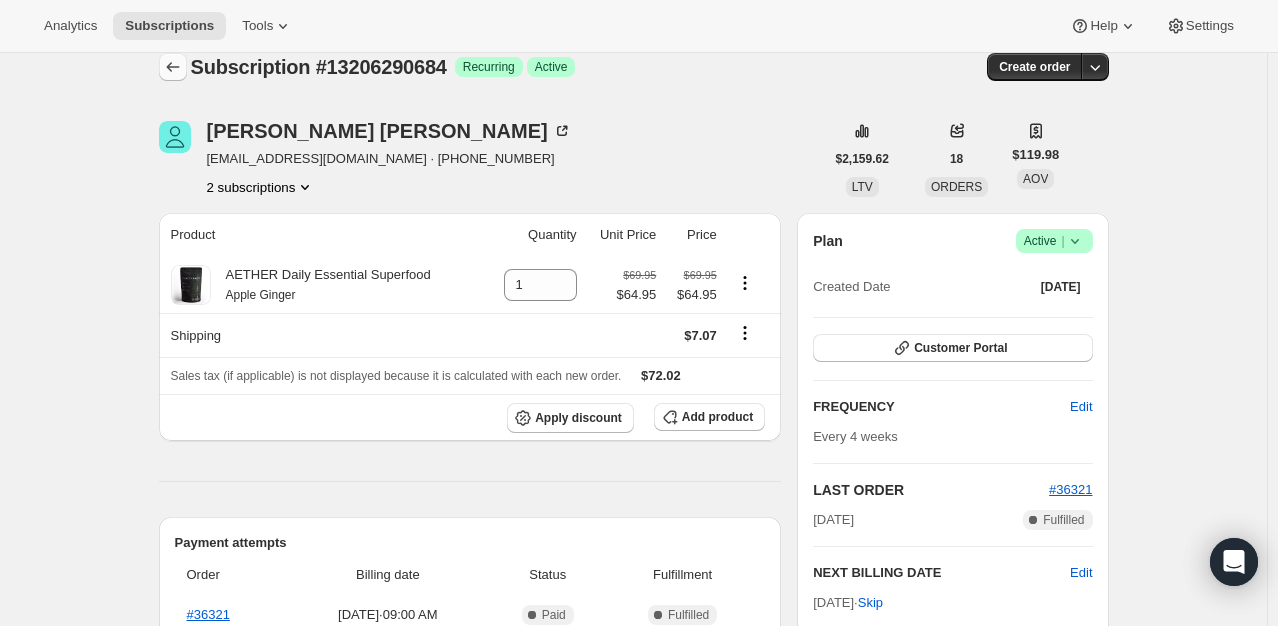 click at bounding box center [173, 67] 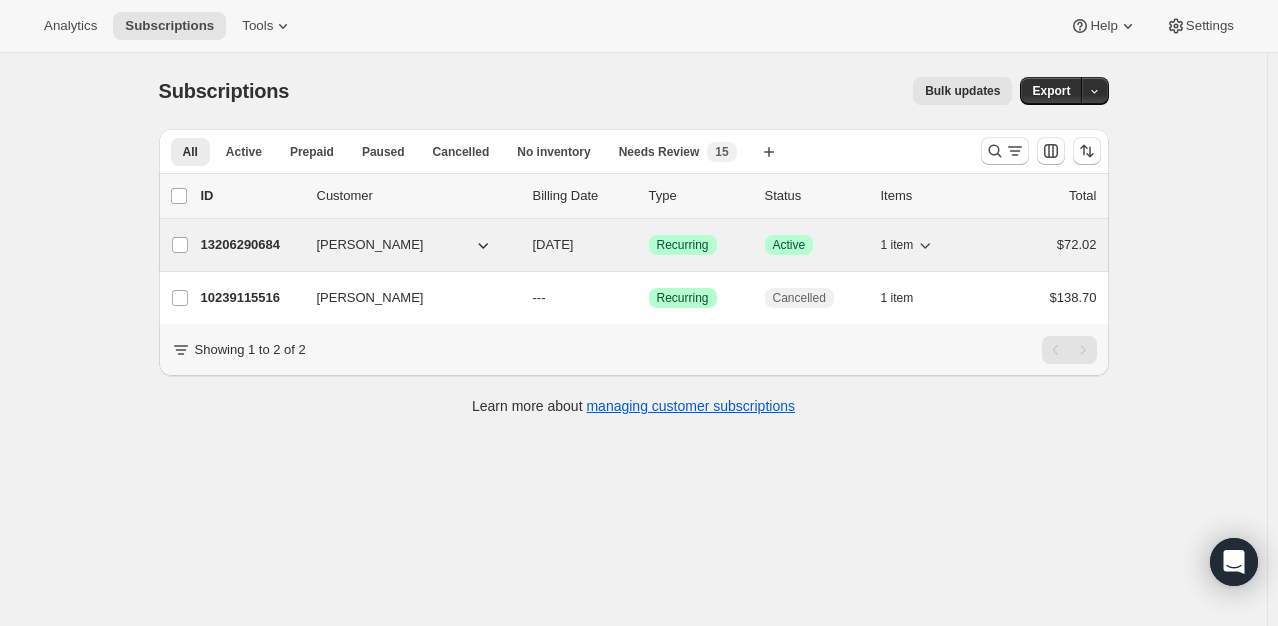 click on "13206290684" at bounding box center [251, 245] 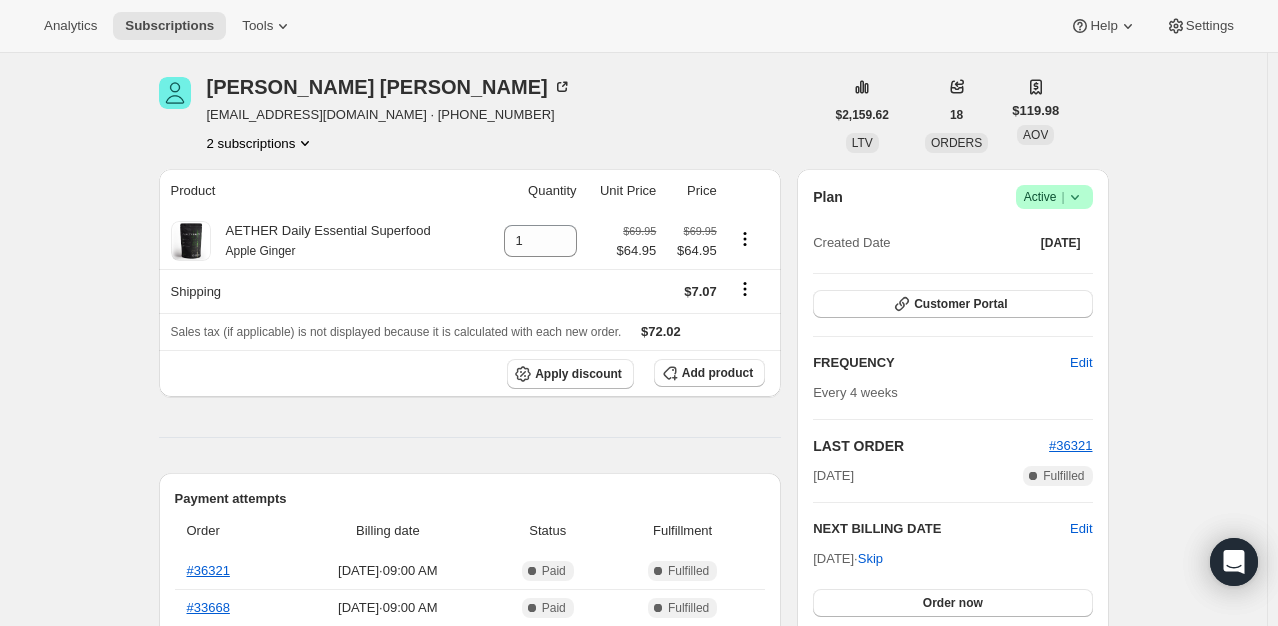 scroll, scrollTop: 78, scrollLeft: 0, axis: vertical 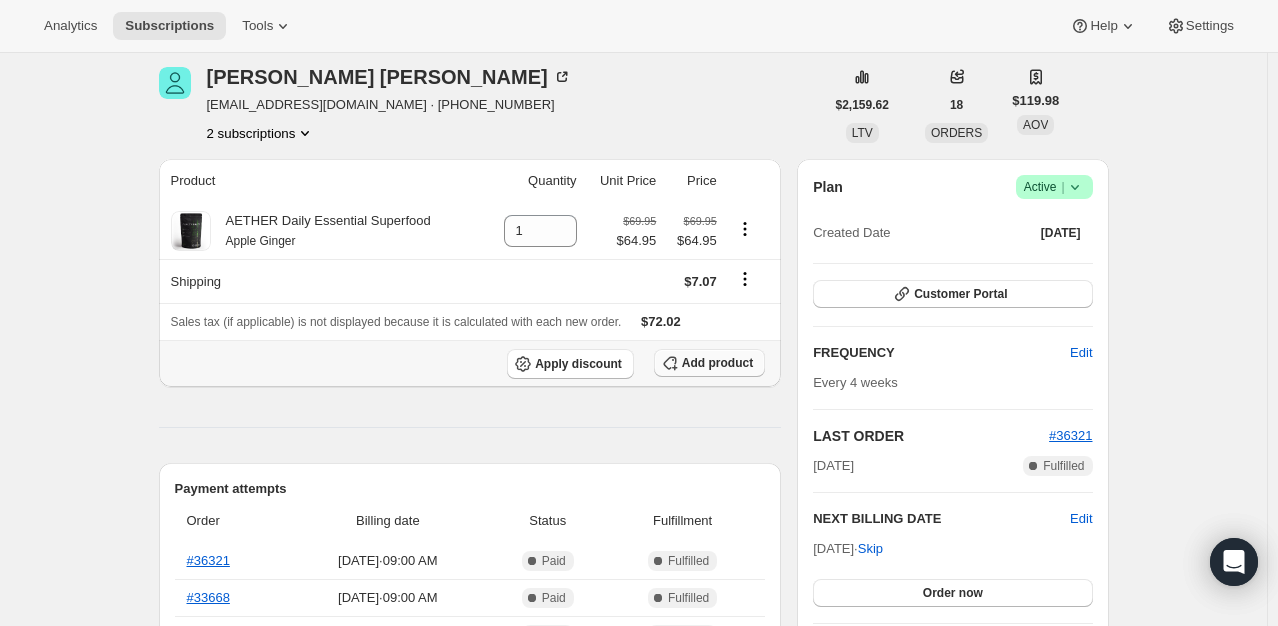 click on "Add product" at bounding box center [709, 363] 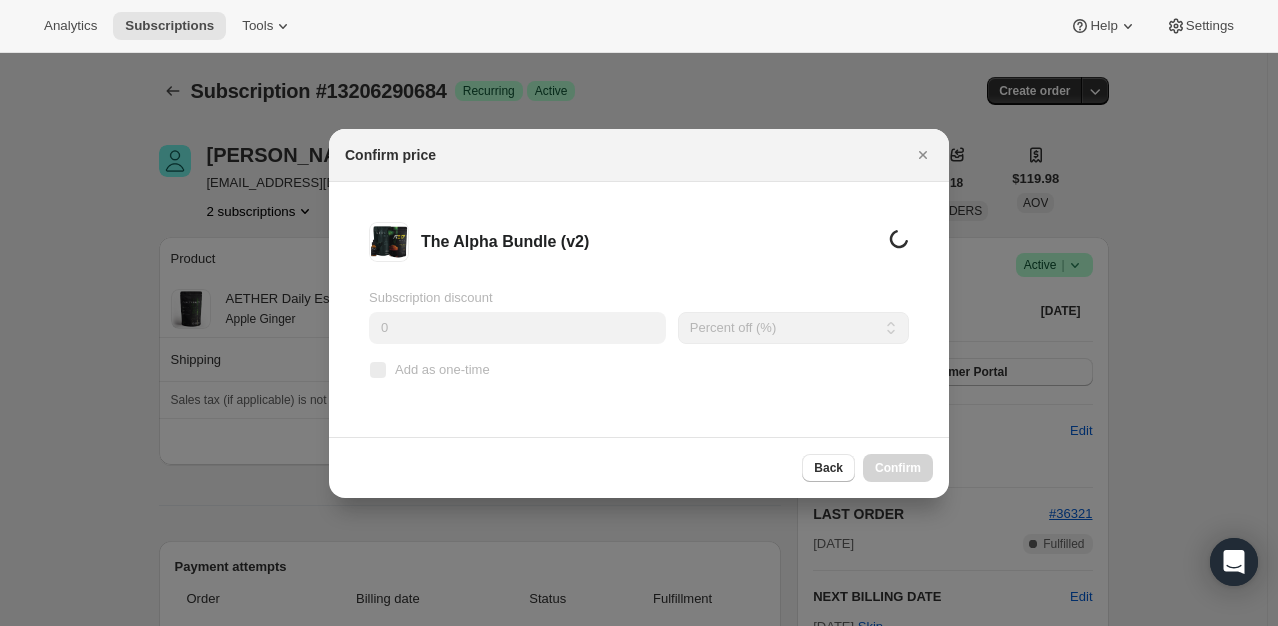 scroll, scrollTop: 0, scrollLeft: 0, axis: both 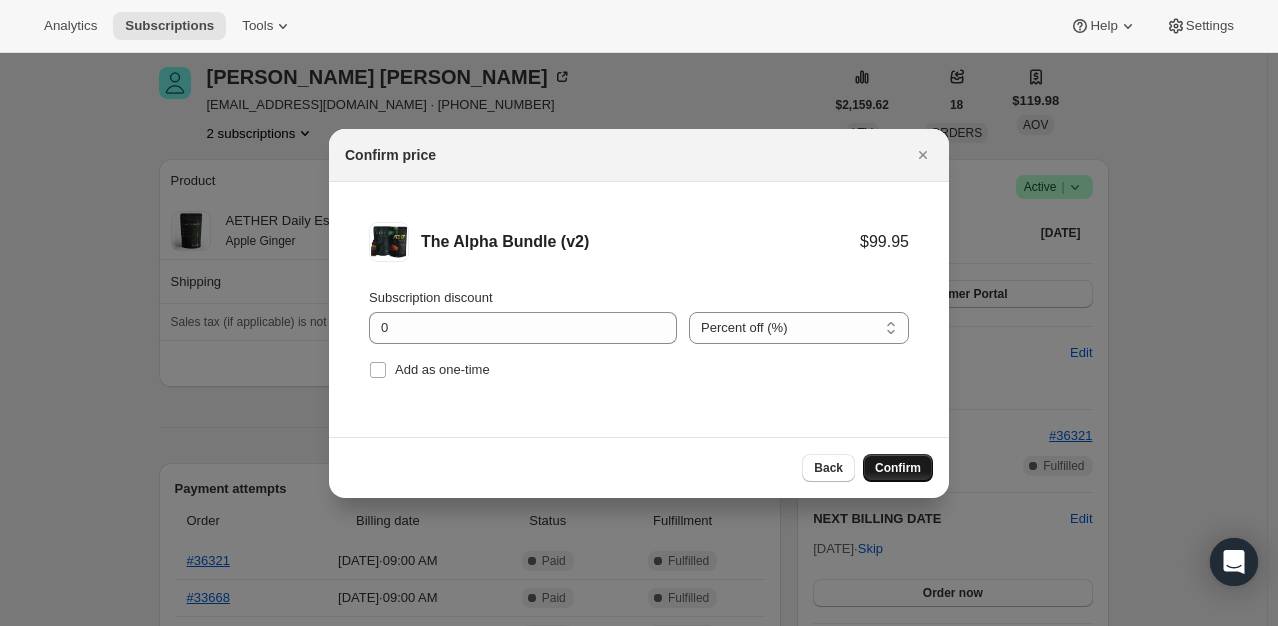 click on "Confirm" at bounding box center [898, 468] 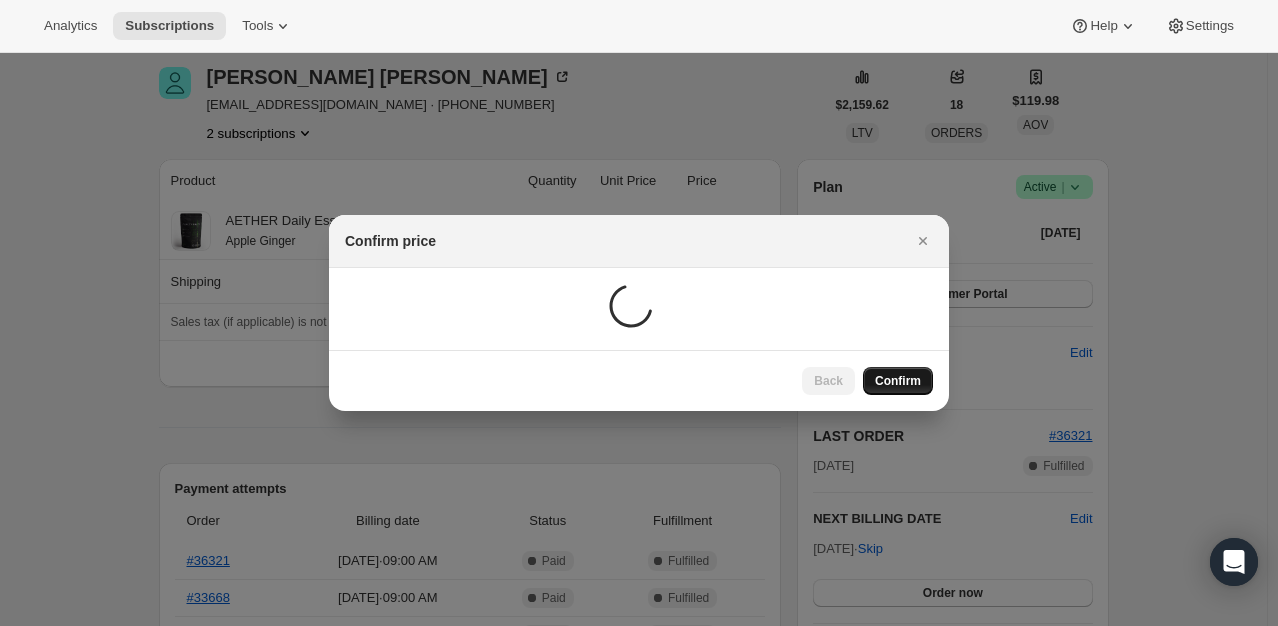 scroll, scrollTop: 78, scrollLeft: 0, axis: vertical 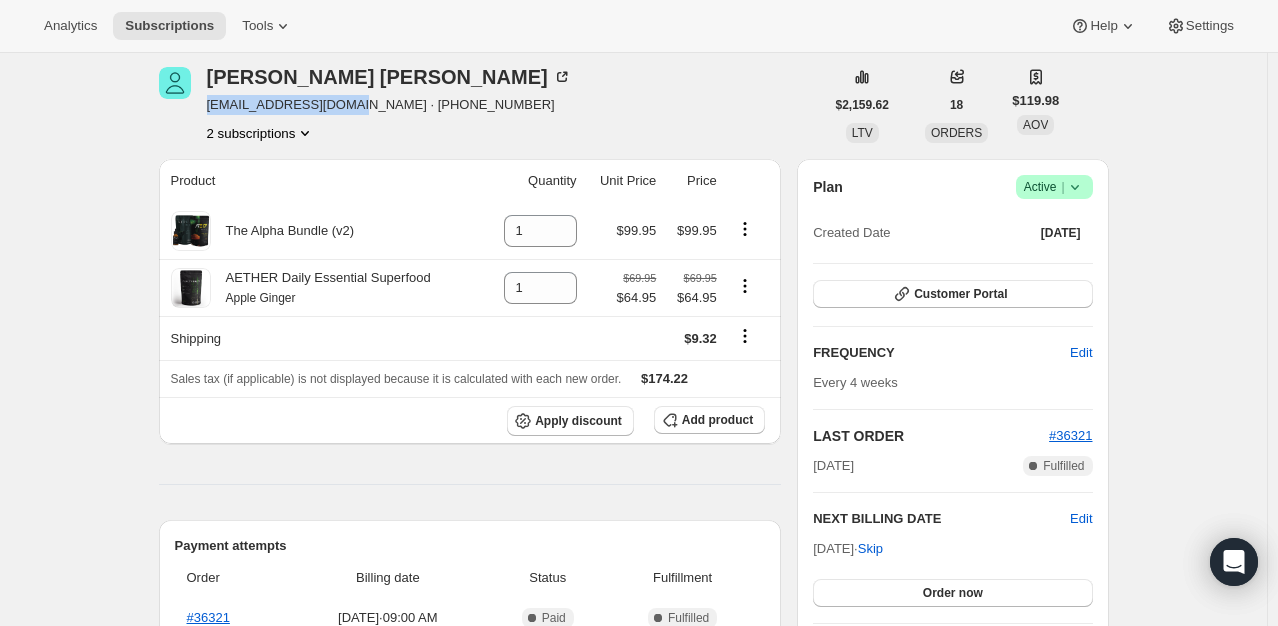drag, startPoint x: 361, startPoint y: 110, endPoint x: 212, endPoint y: 102, distance: 149.21461 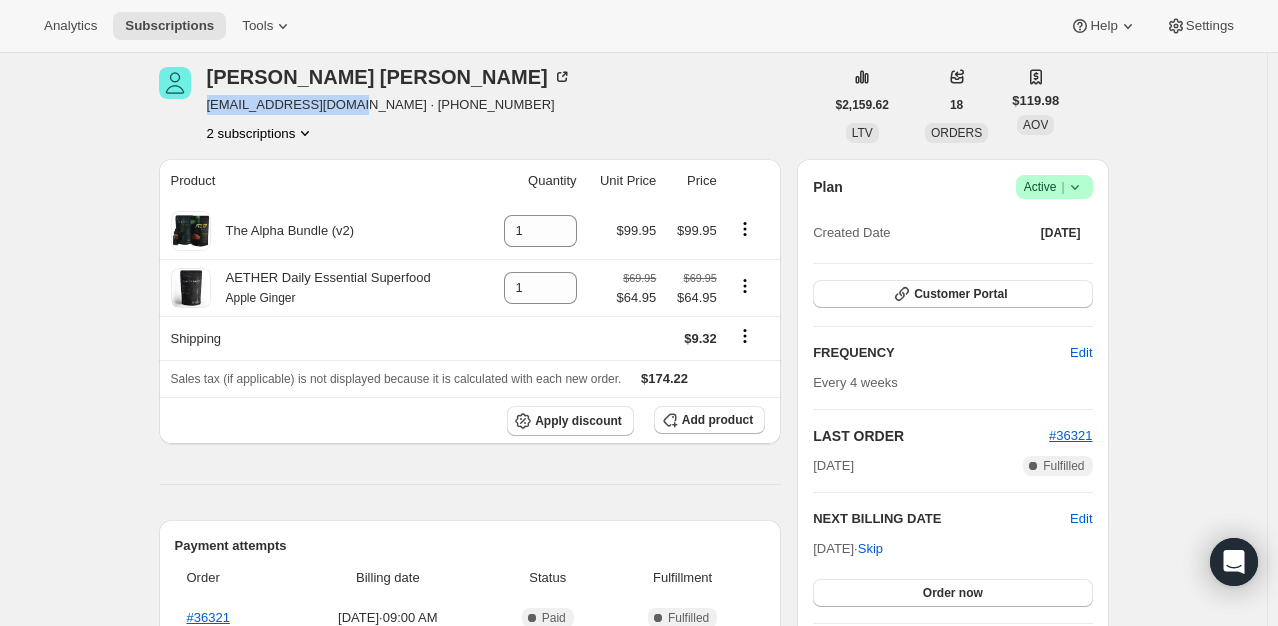copy on "mcrowden60@gmail.com" 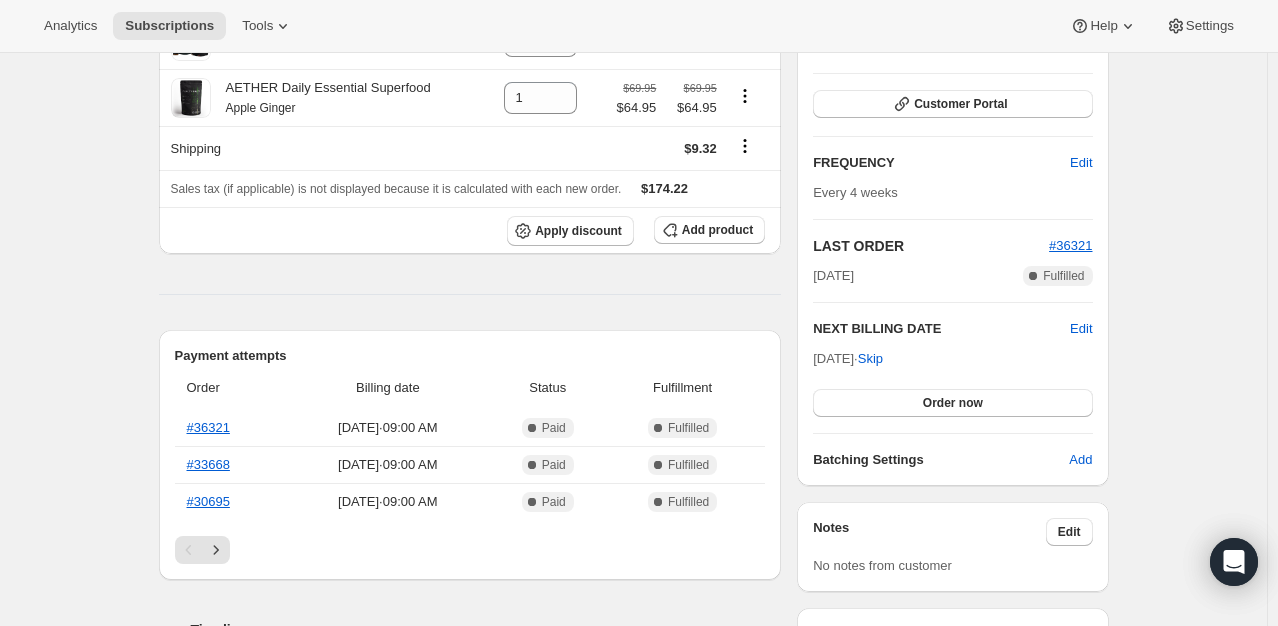 scroll, scrollTop: 273, scrollLeft: 0, axis: vertical 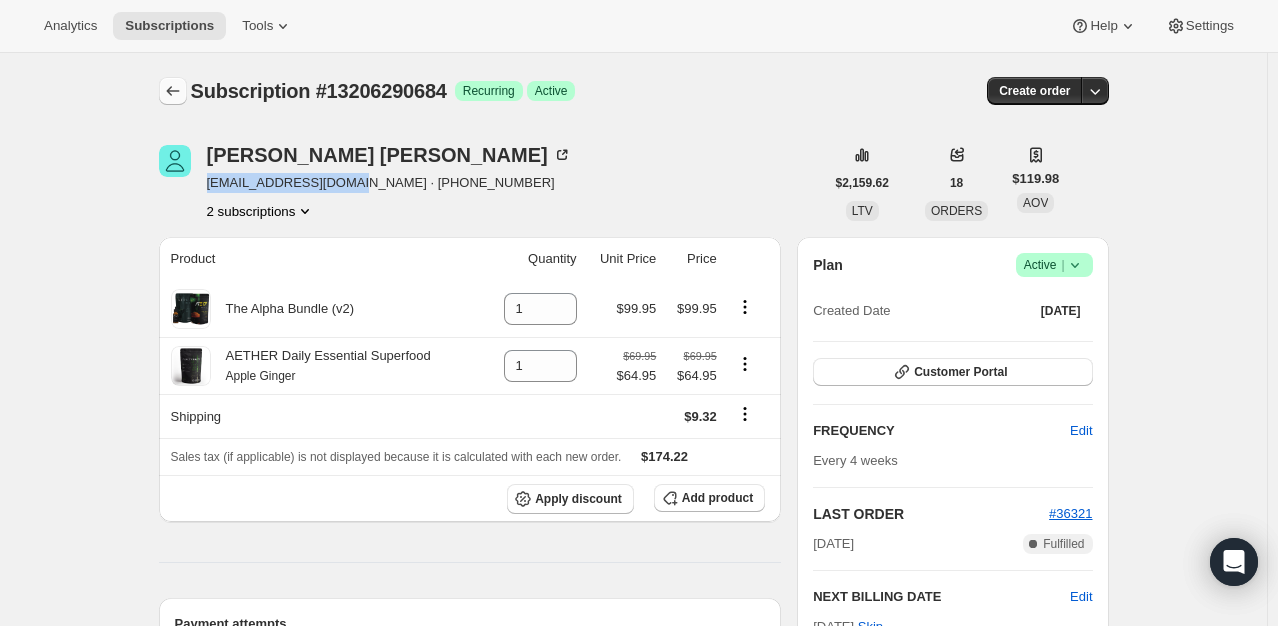 click 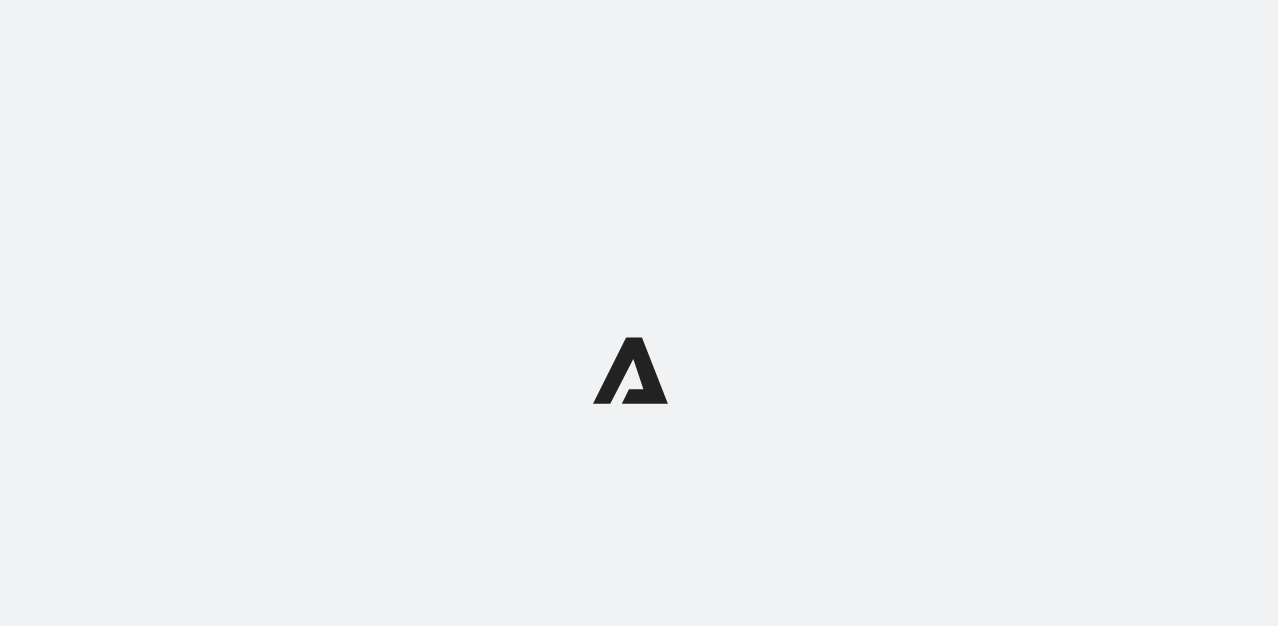 scroll, scrollTop: 0, scrollLeft: 0, axis: both 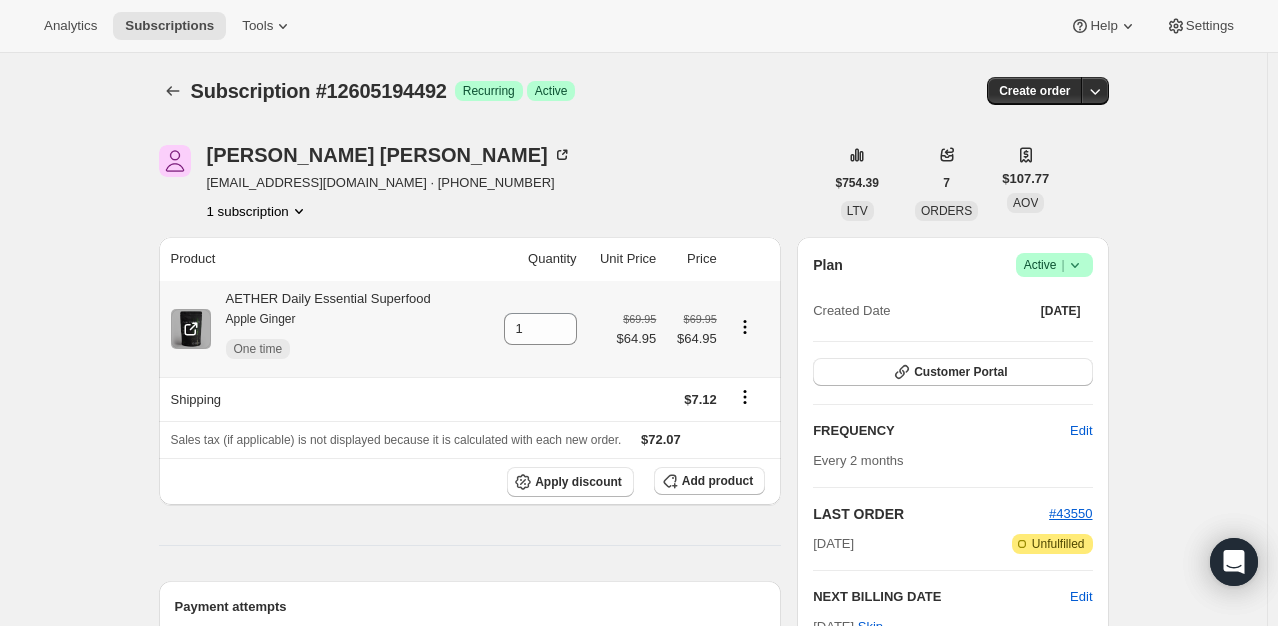 click 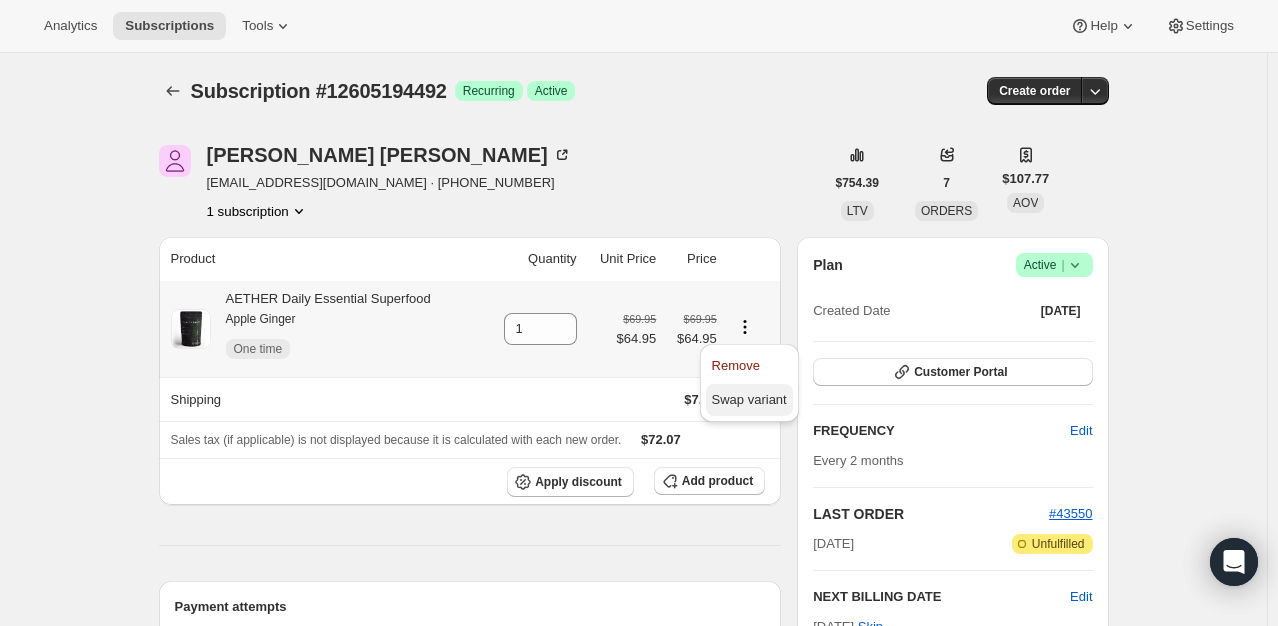 click on "Swap variant" at bounding box center (749, 399) 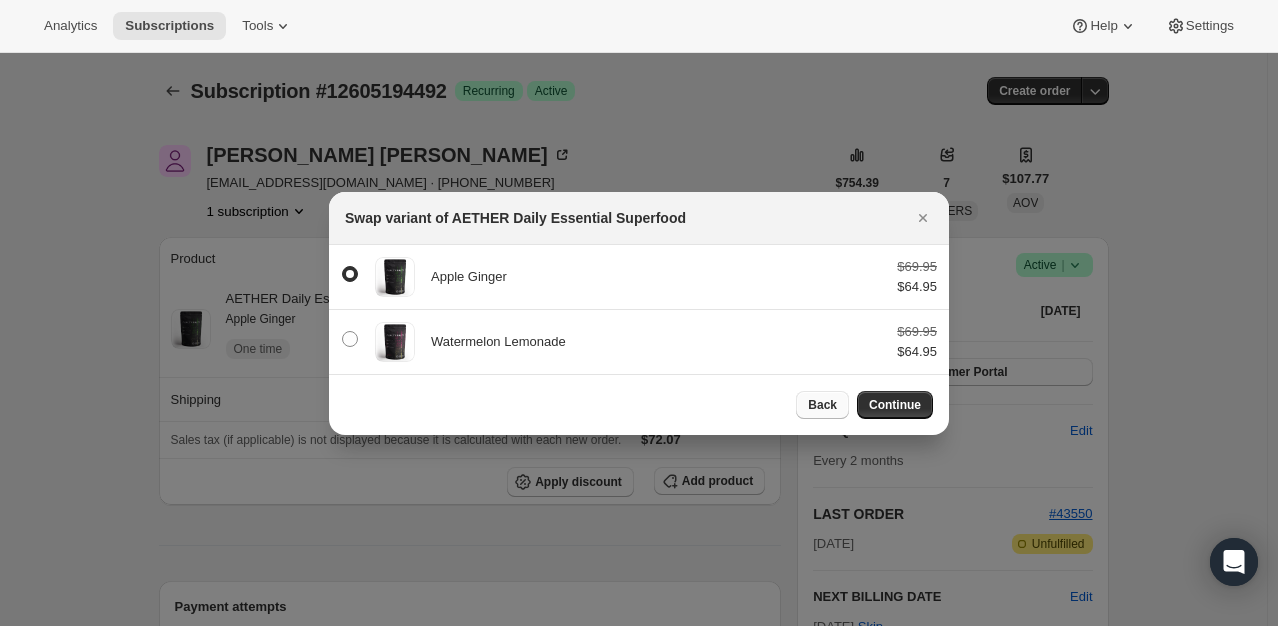 click on "Back" at bounding box center [822, 405] 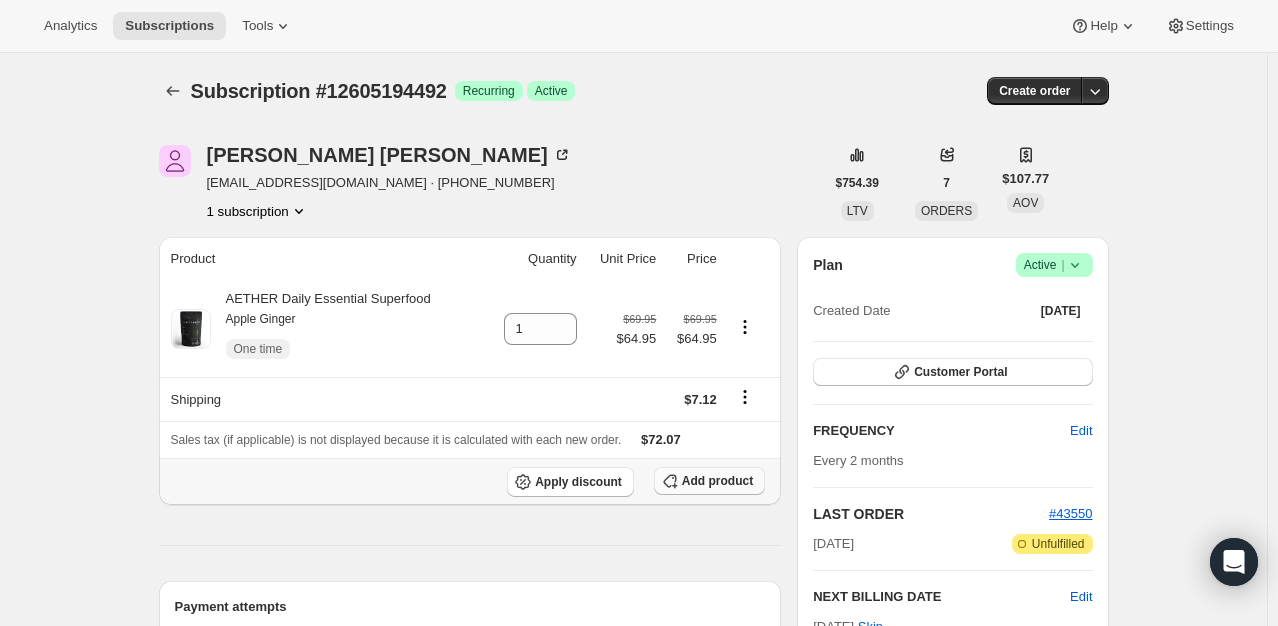 click on "Add product" at bounding box center [717, 481] 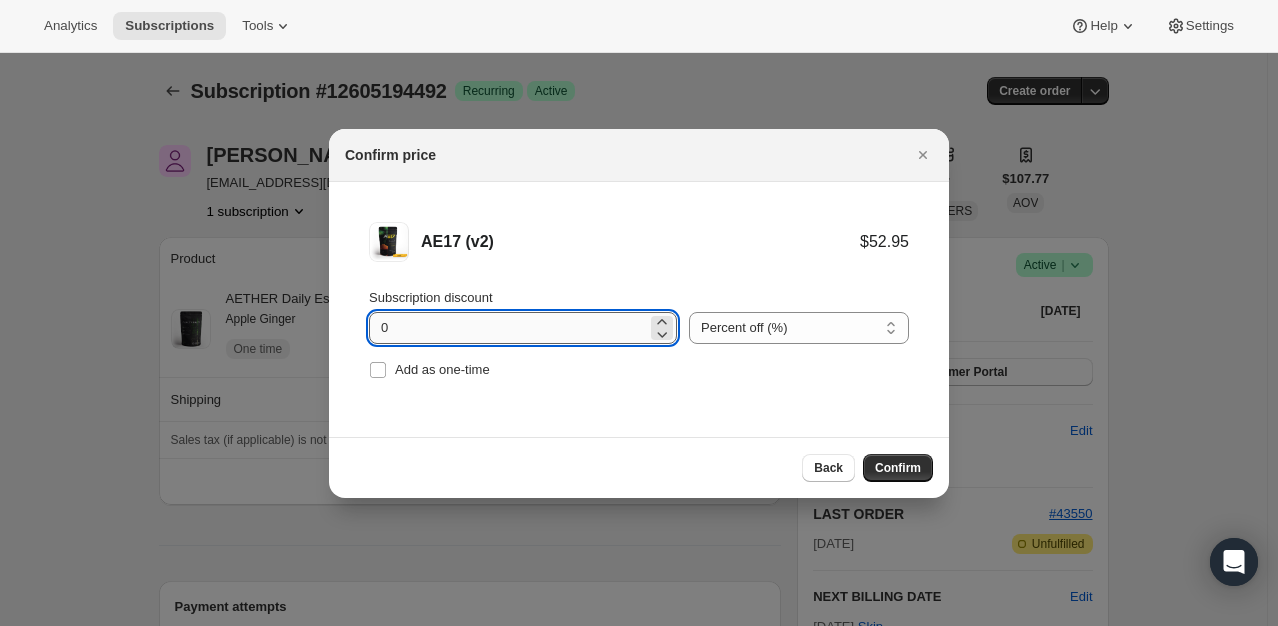 click on "0" at bounding box center [508, 328] 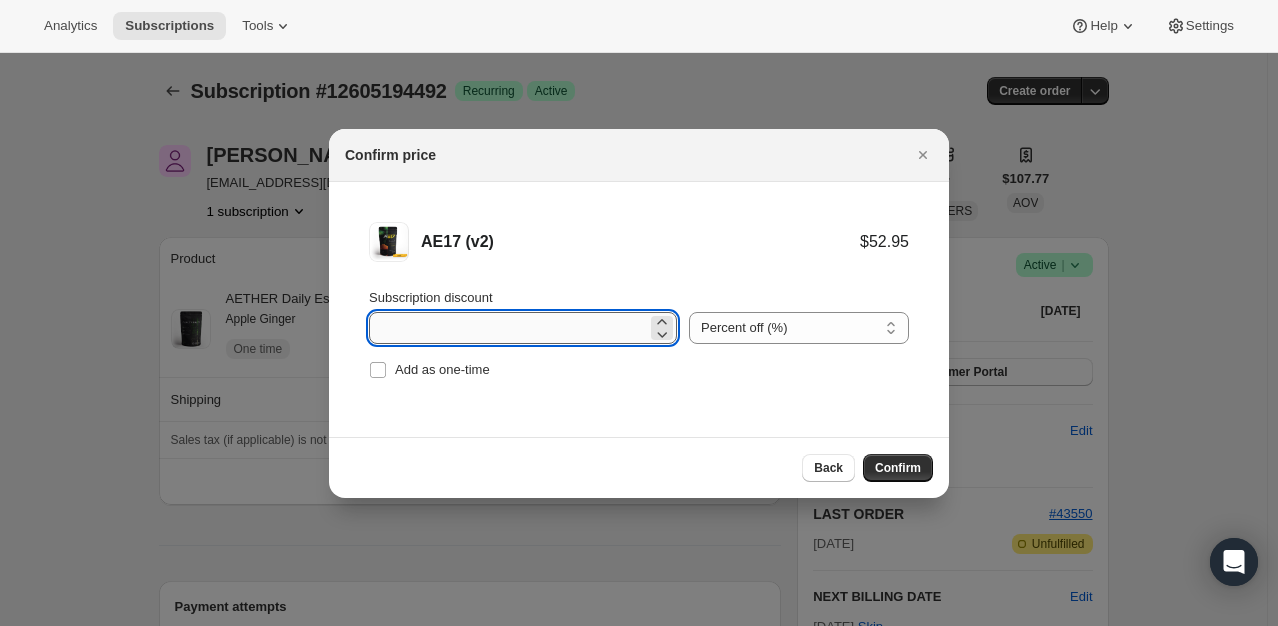 type on "5" 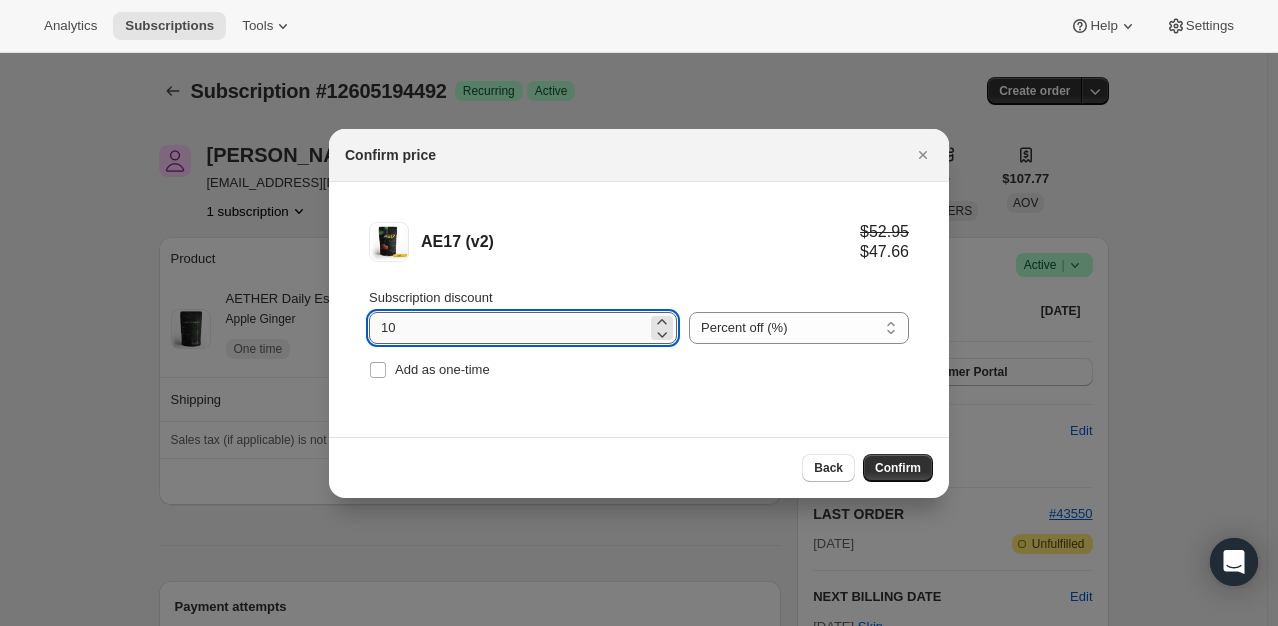 type on "1" 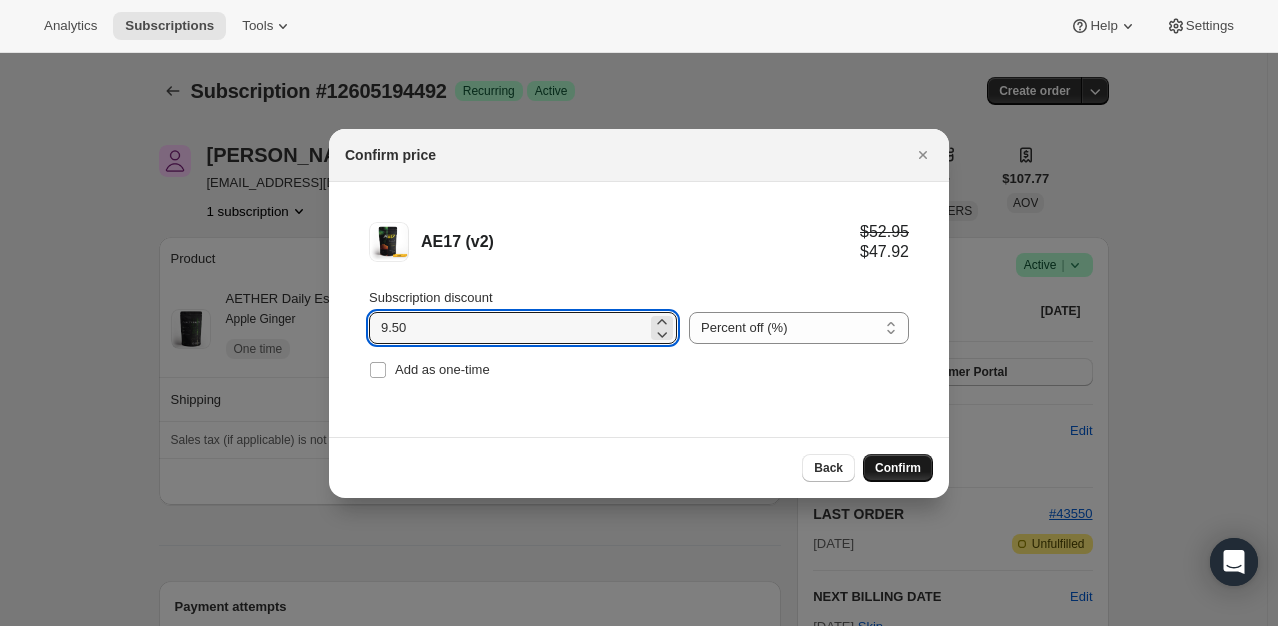 type on "9.50" 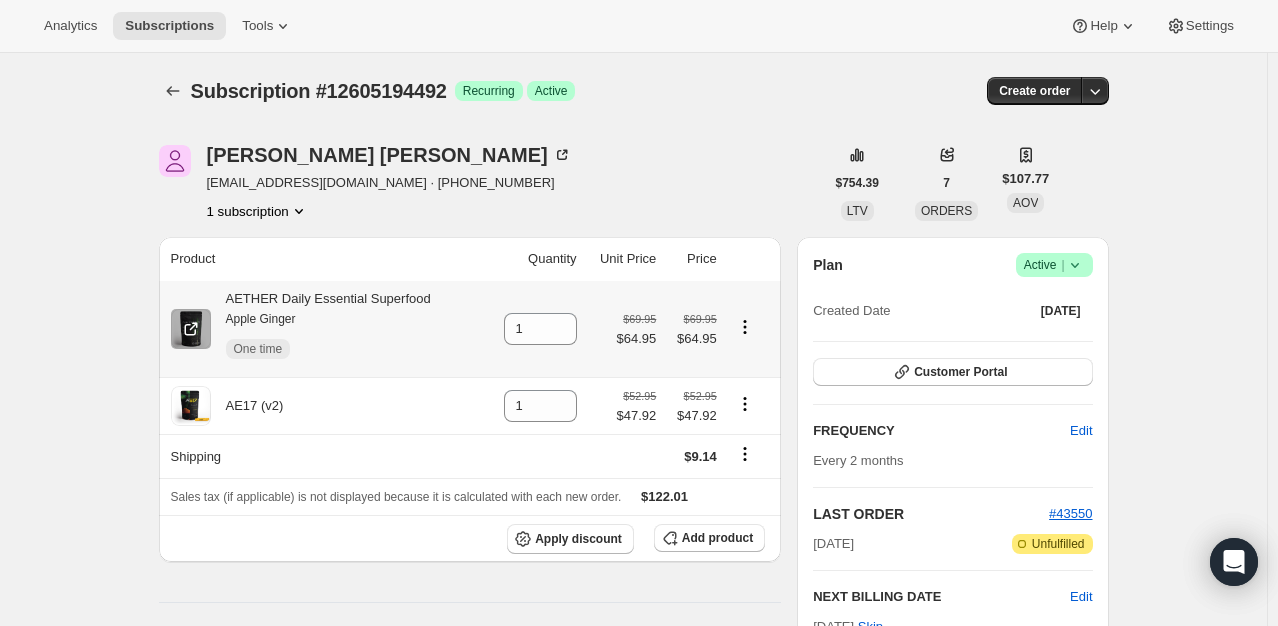 click 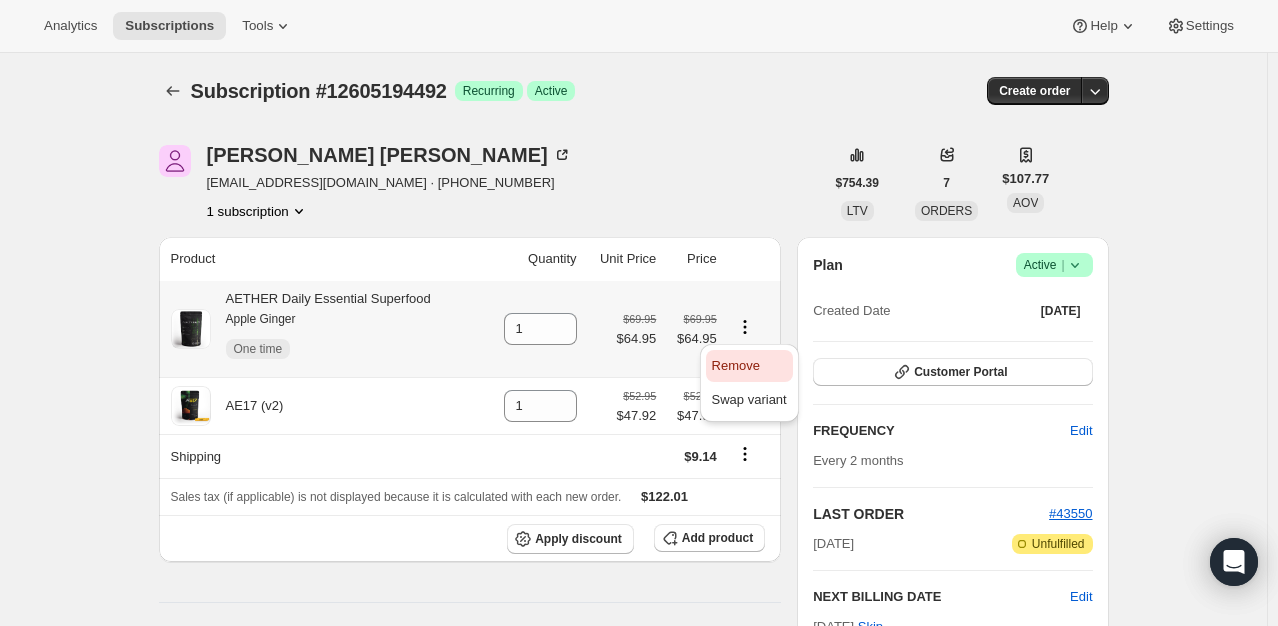 click on "Remove" at bounding box center [736, 365] 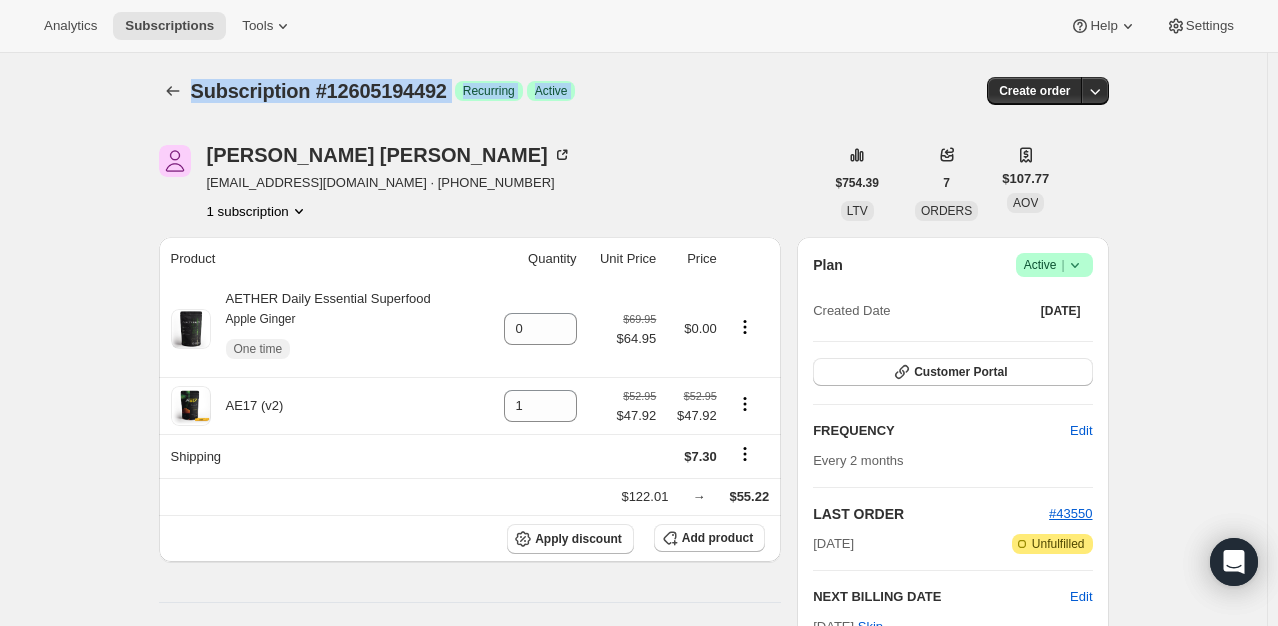 drag, startPoint x: 1275, startPoint y: 18, endPoint x: 1280, endPoint y: 63, distance: 45.276924 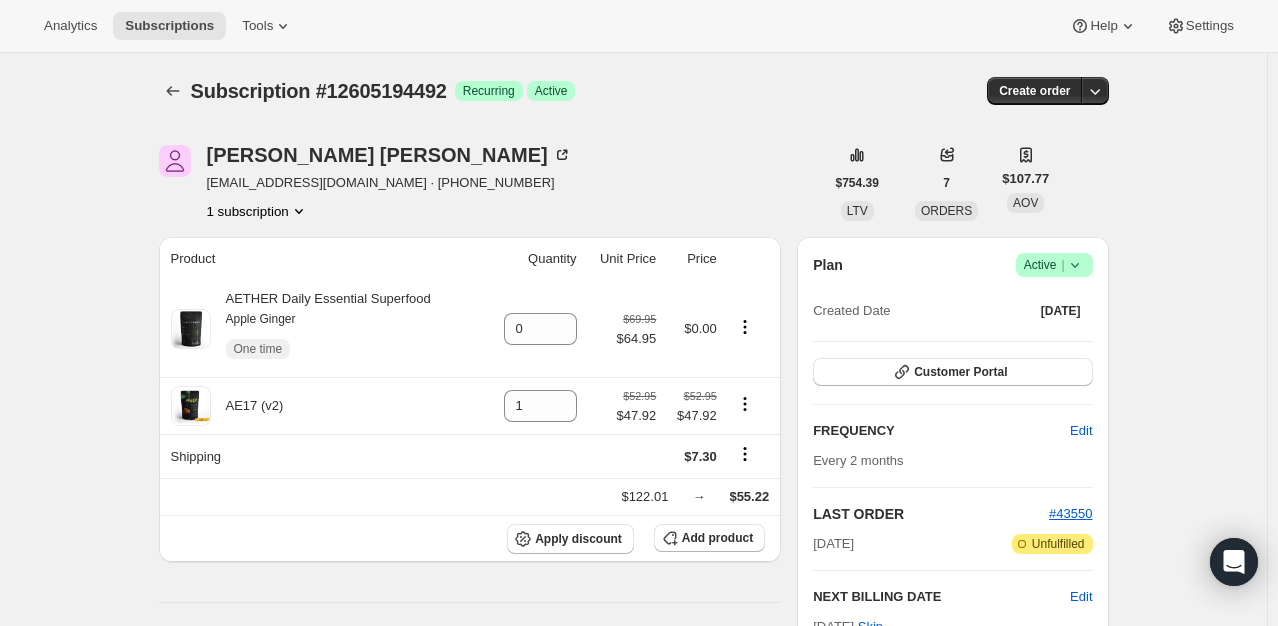 click on "Subscription #12605194492. This page is ready Subscription #12605194492 Success Recurring Success Active Create order [PERSON_NAME] [EMAIL_ADDRESS][DOMAIN_NAME] · [PHONE_NUMBER] 1 subscription $754.39 LTV 7 ORDERS $107.77 AOV Product Quantity Unit Price Price AETHER Daily Essential Superfood Apple Ginger One time 0 $69.95 $64.95 $0.00 AE17 (v2) 1 $52.95 $47.92 $52.95 $47.92 Shipping $7.30 $122.01  →  $55.22 Apply discount Add product Payment attempts Order Billing date Status Fulfillment #43550 [DATE]  ·  12:00 PM  Complete Paid Attention Incomplete Unfulfilled #34751 [DATE]  ·  12:00 PM  Complete Paid  Complete Fulfilled #28856 [DATE]  ·  12:00 PM  Complete Paid  Complete Fulfilled Timeline [DATE] [PERSON_NAME] added 1 AE17 (v2) via Admin.  02:01 PM Order processed successfully.  View order 12:00 PM [DATE] Subscription reminder email sent via Awtomic email, Awtomic SMS, Klaviyo. 12:01 PM [DATE] Order processed successfully.  View order 12:00 PM [DATE] 12:00 PM |" at bounding box center (633, 898) 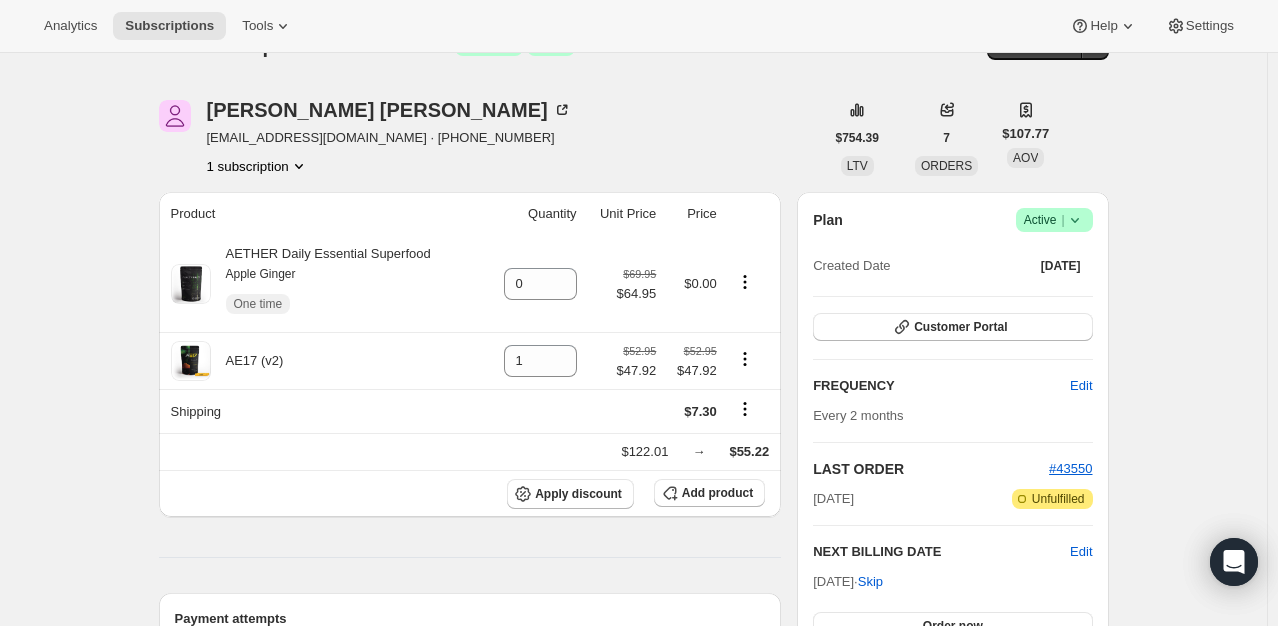 scroll, scrollTop: 0, scrollLeft: 0, axis: both 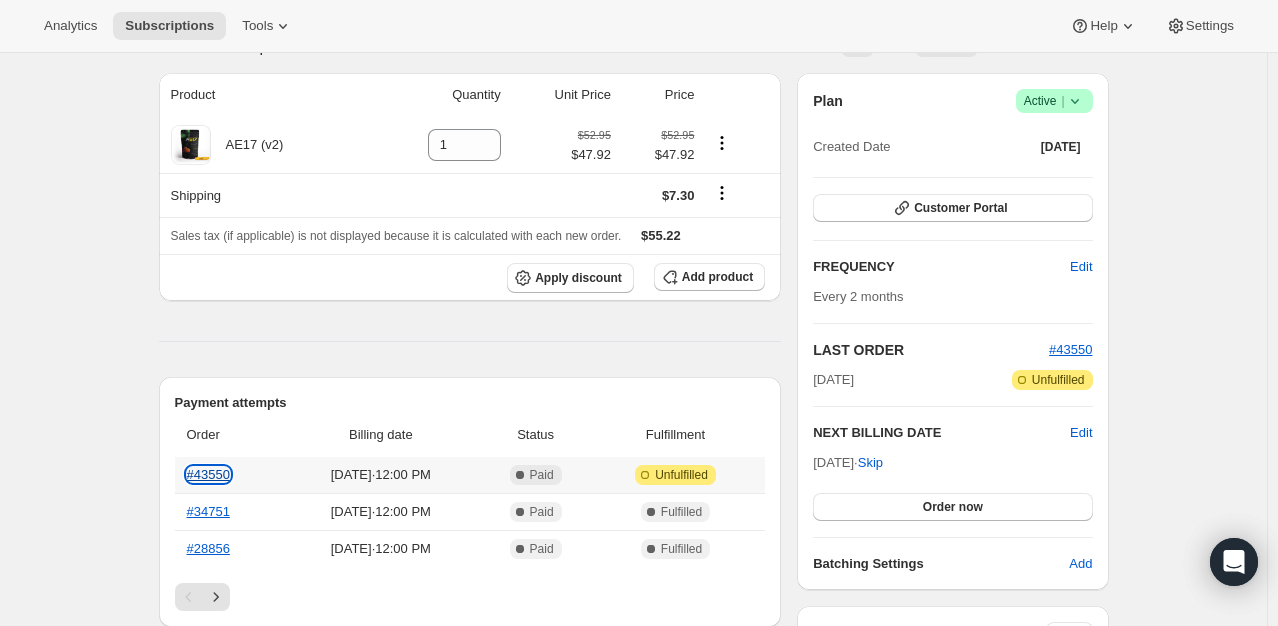 click on "#43550" at bounding box center (208, 474) 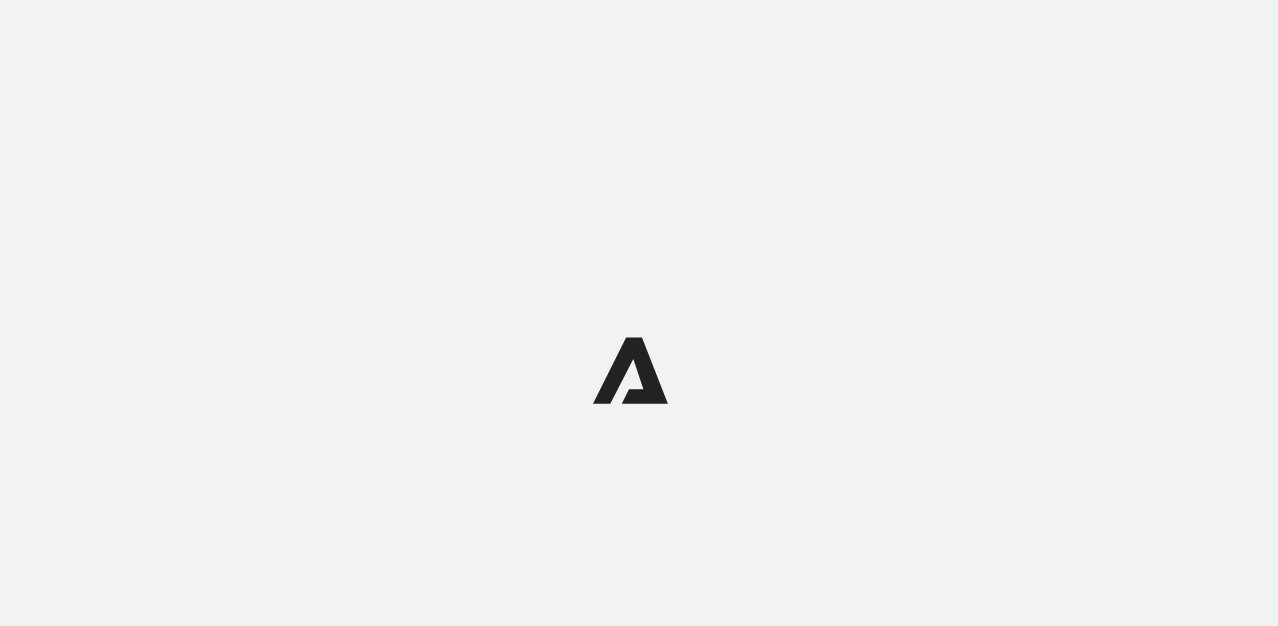 scroll, scrollTop: 0, scrollLeft: 0, axis: both 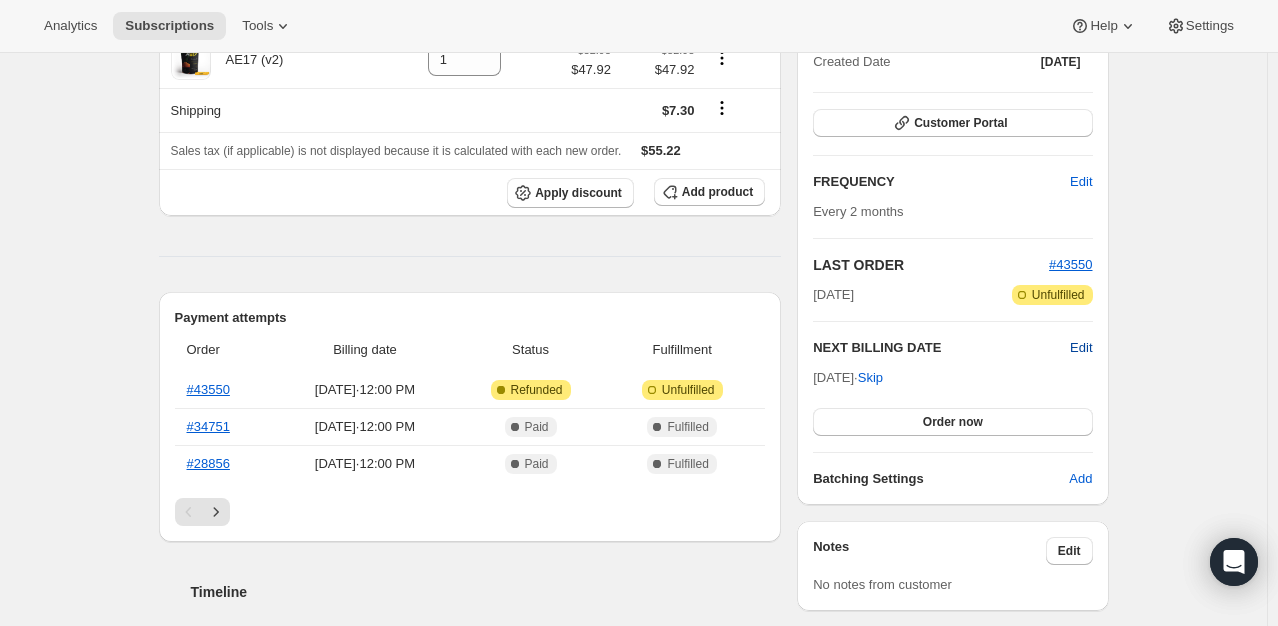 click on "Edit" at bounding box center (1081, 348) 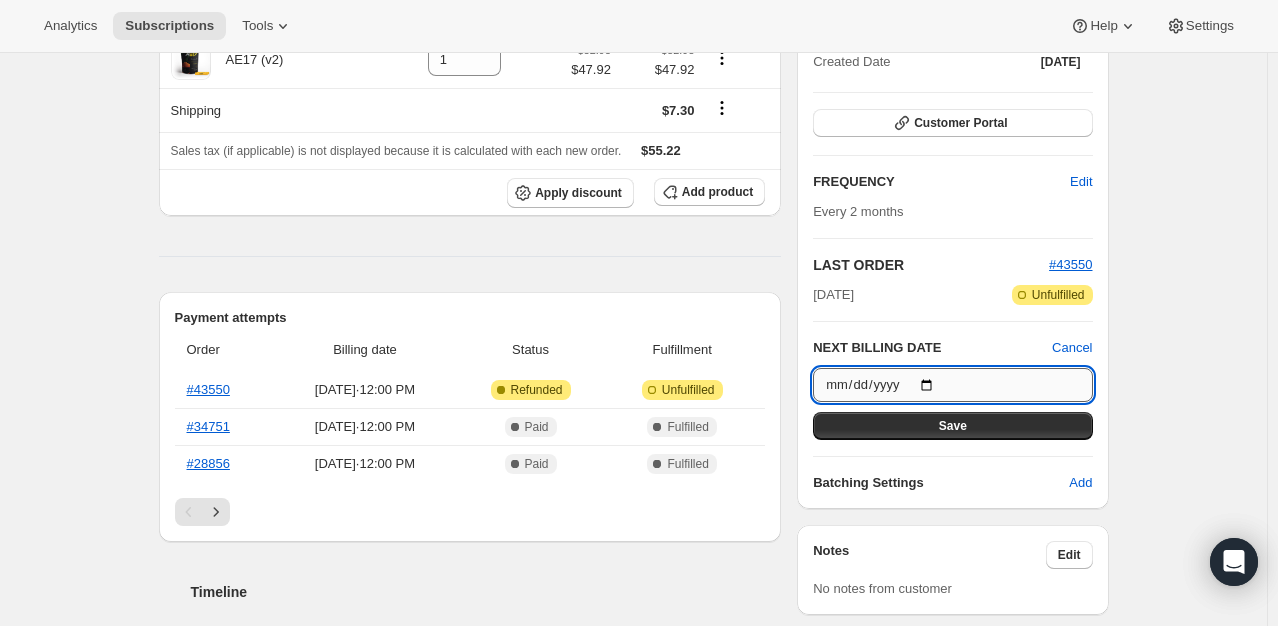 click on "2025-09-30" at bounding box center [952, 385] 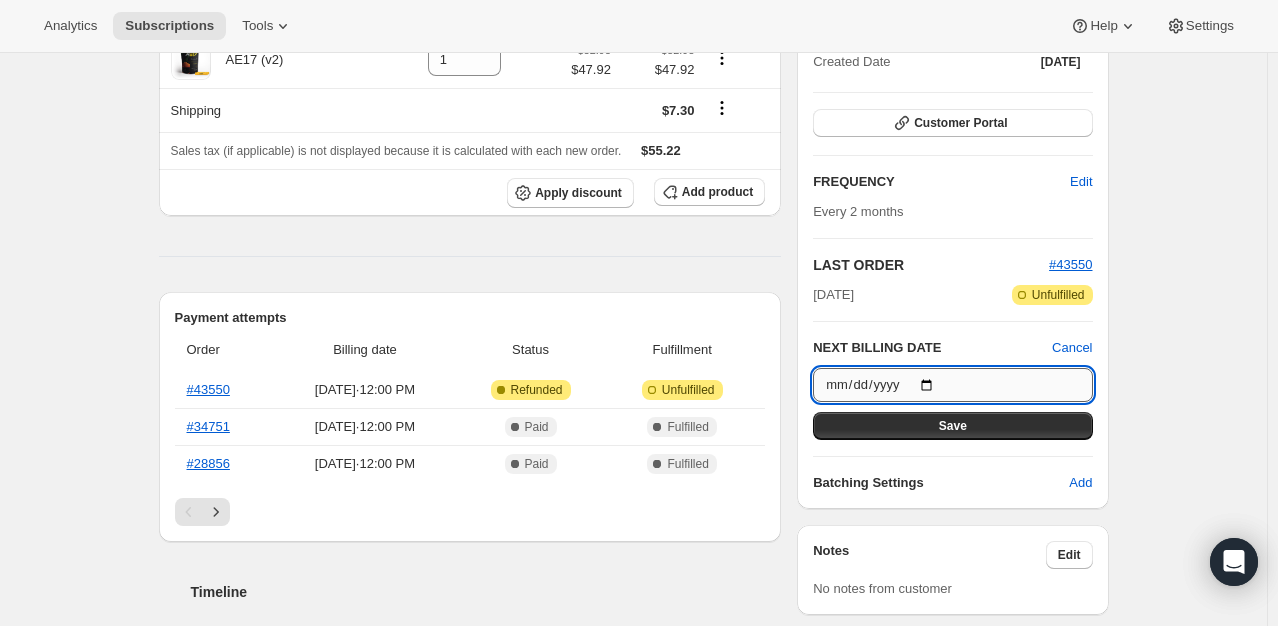 type on "2025-07-31" 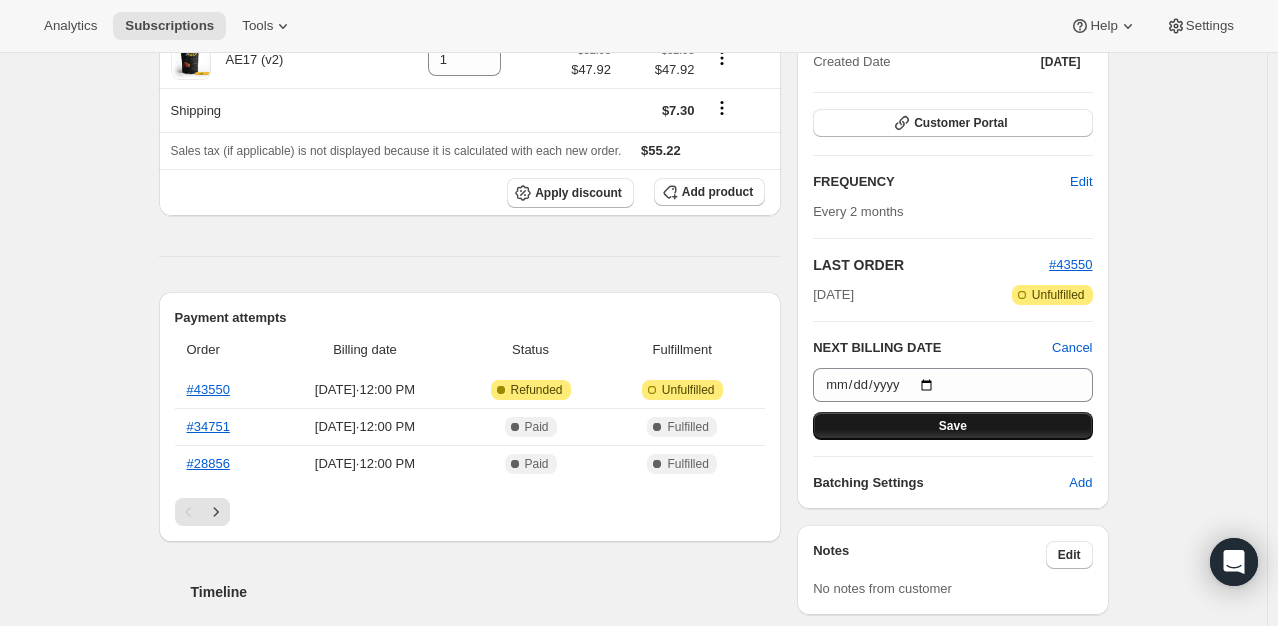 click on "Save" at bounding box center (953, 426) 